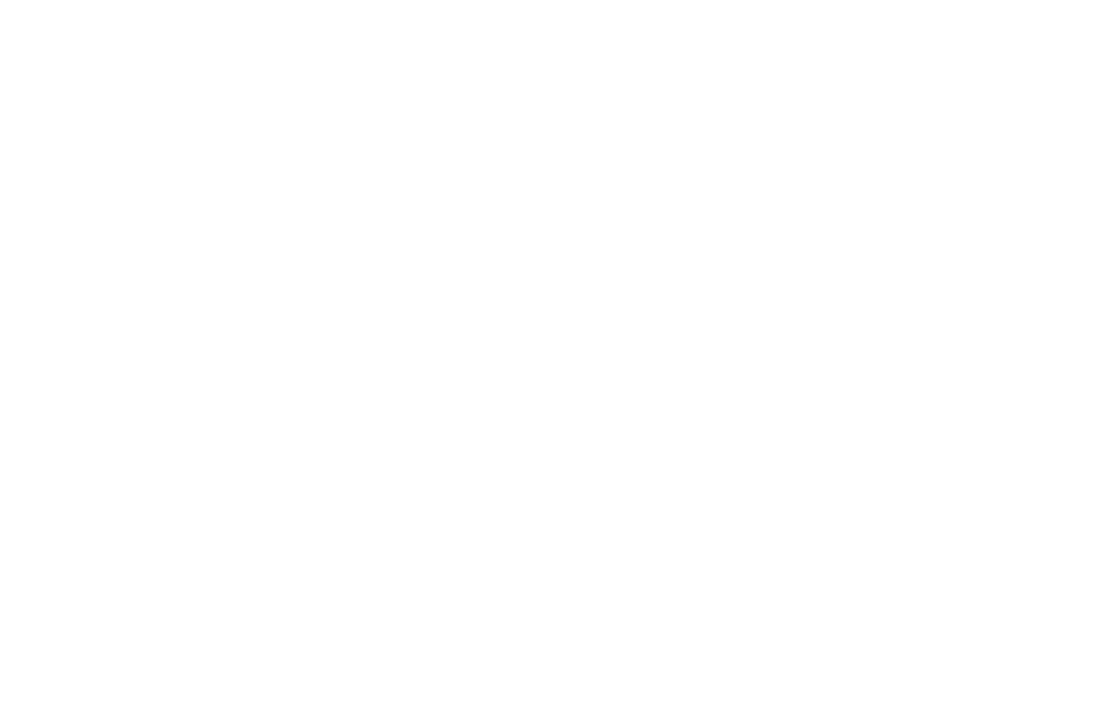 scroll, scrollTop: 0, scrollLeft: 0, axis: both 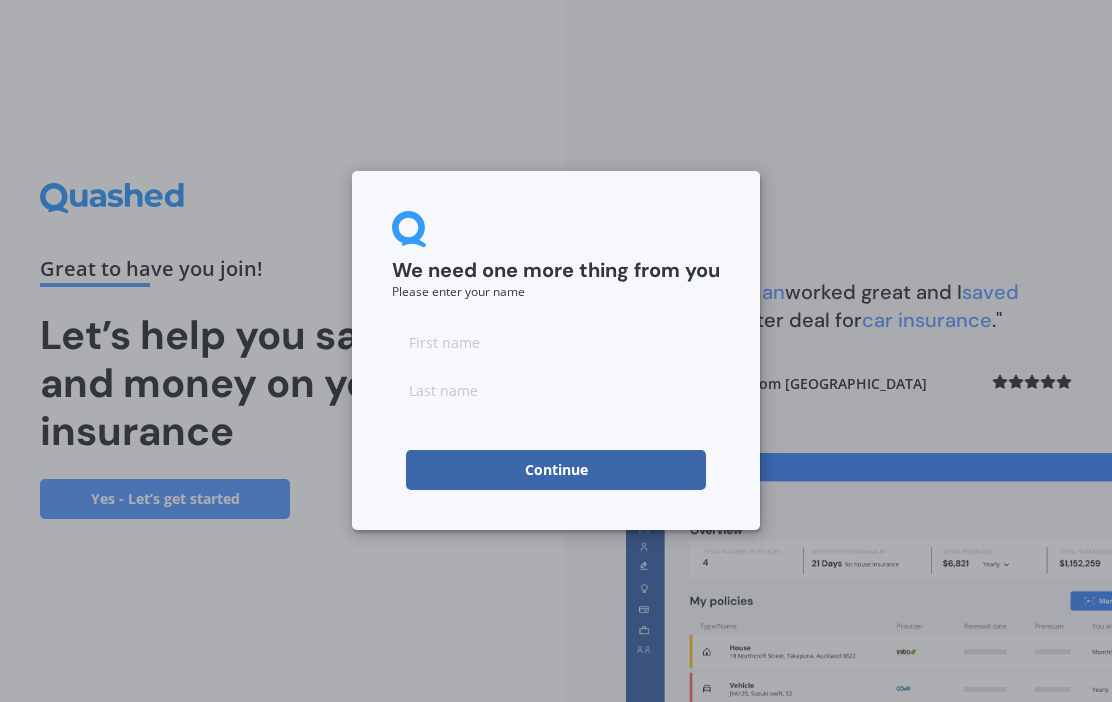 click at bounding box center [556, 342] 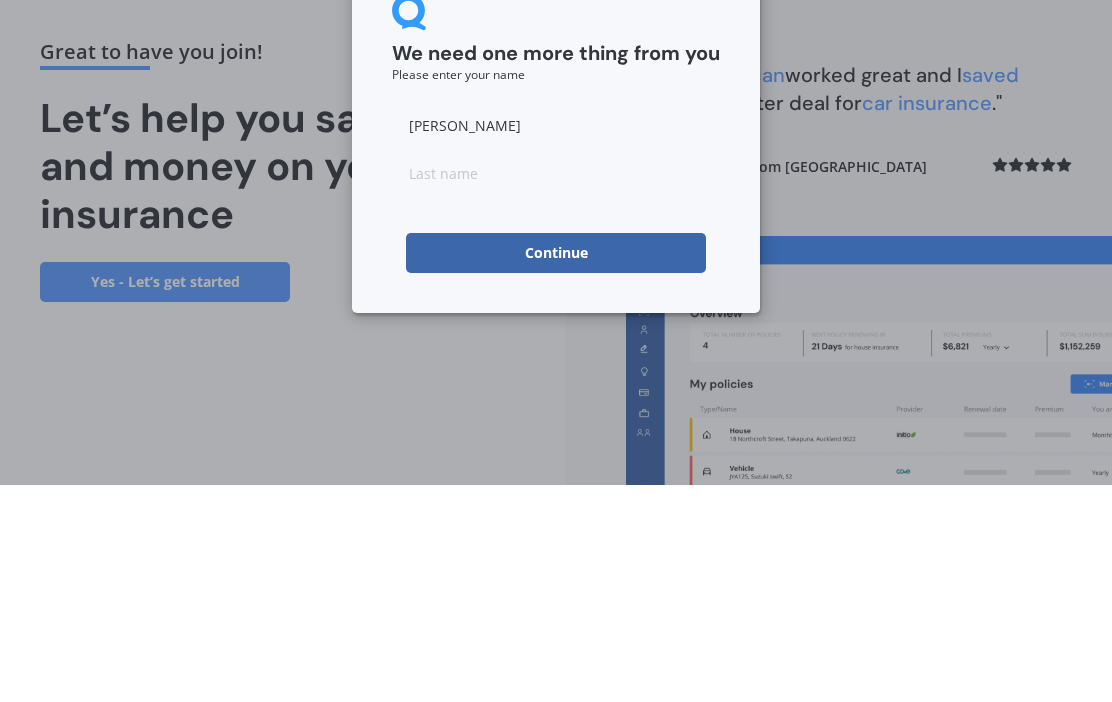 type on "[PERSON_NAME]" 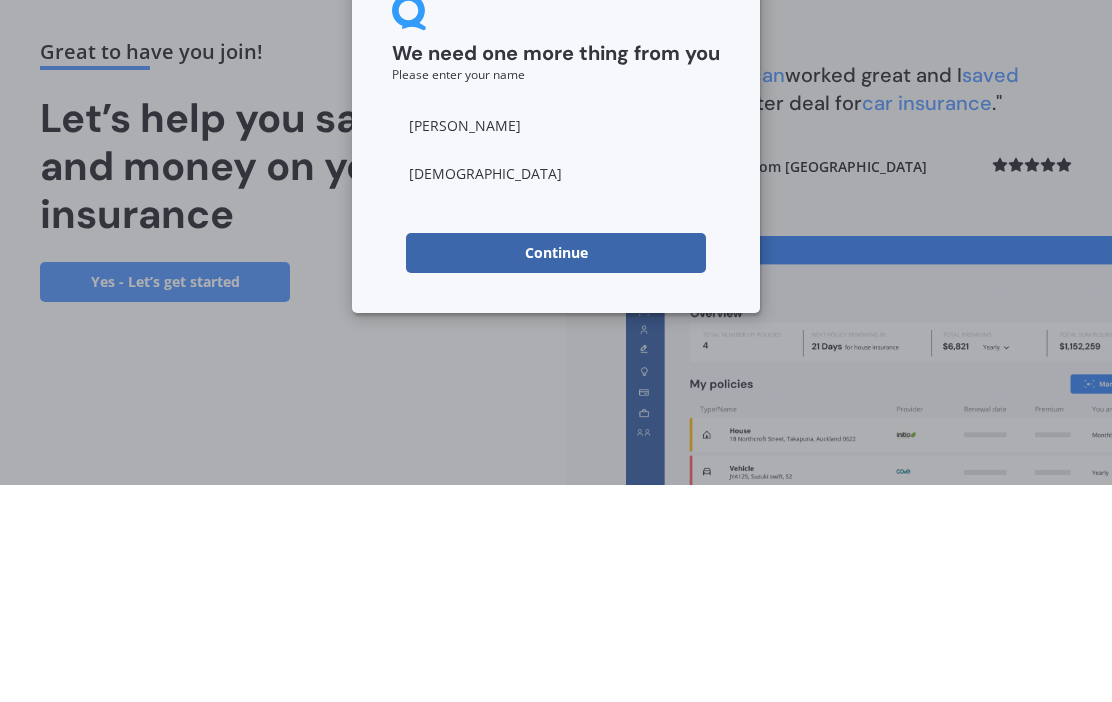 type on "[DEMOGRAPHIC_DATA]" 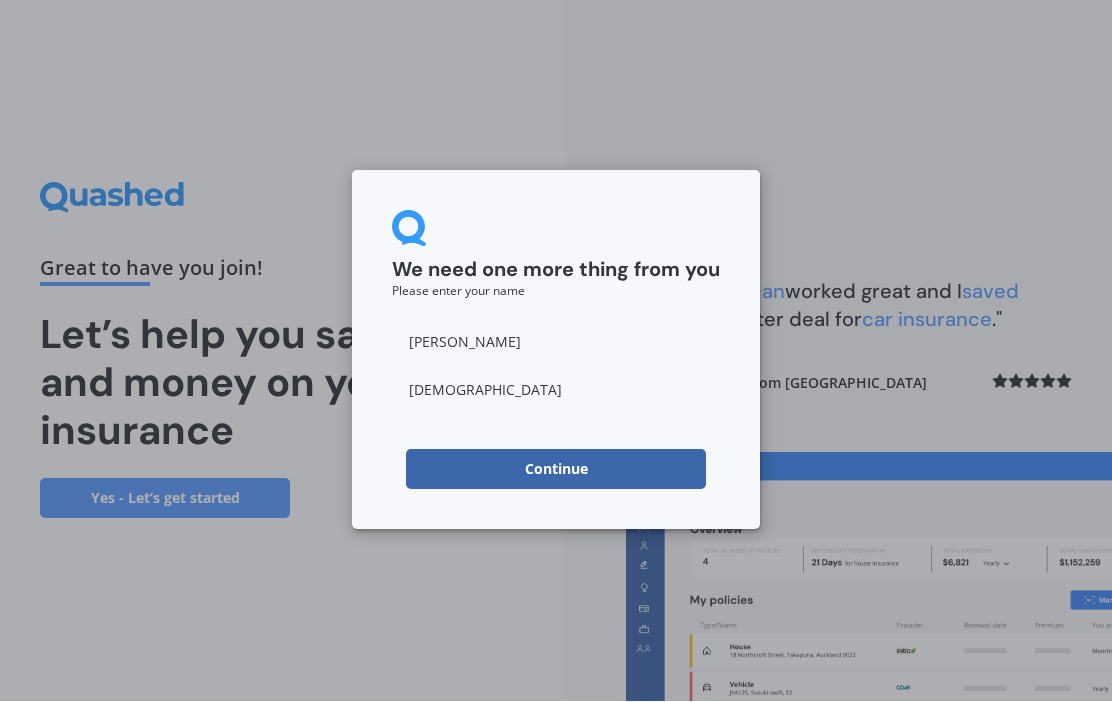 click on "Continue" at bounding box center [556, 470] 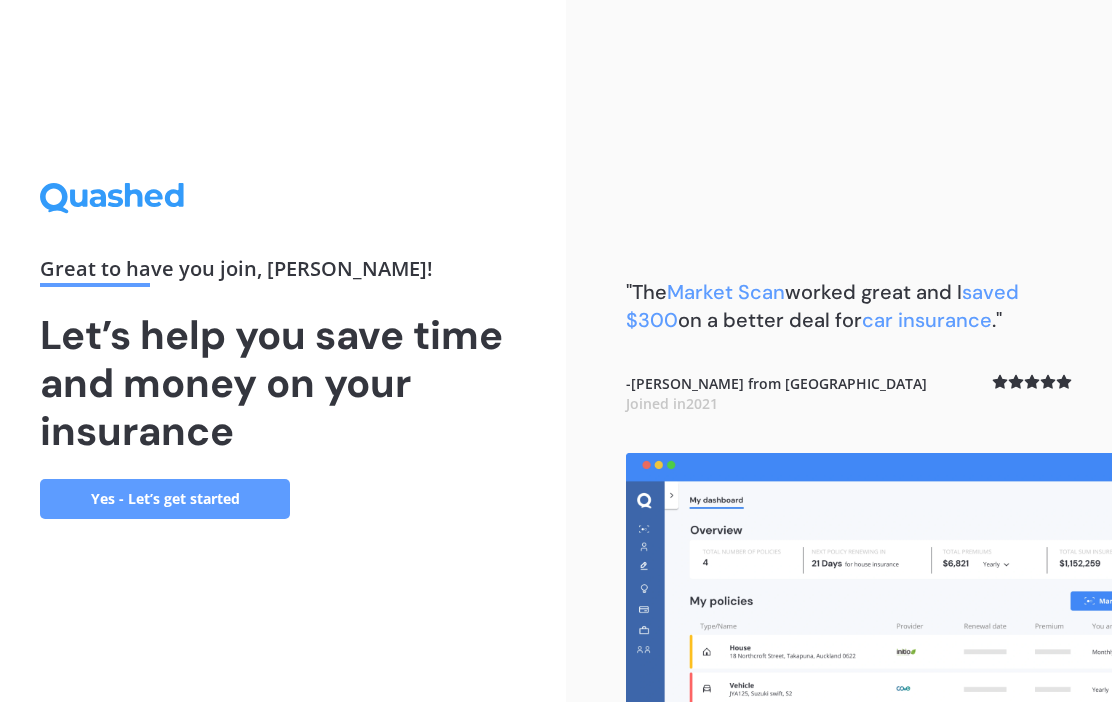 click on "Yes - Let’s get started" at bounding box center (165, 499) 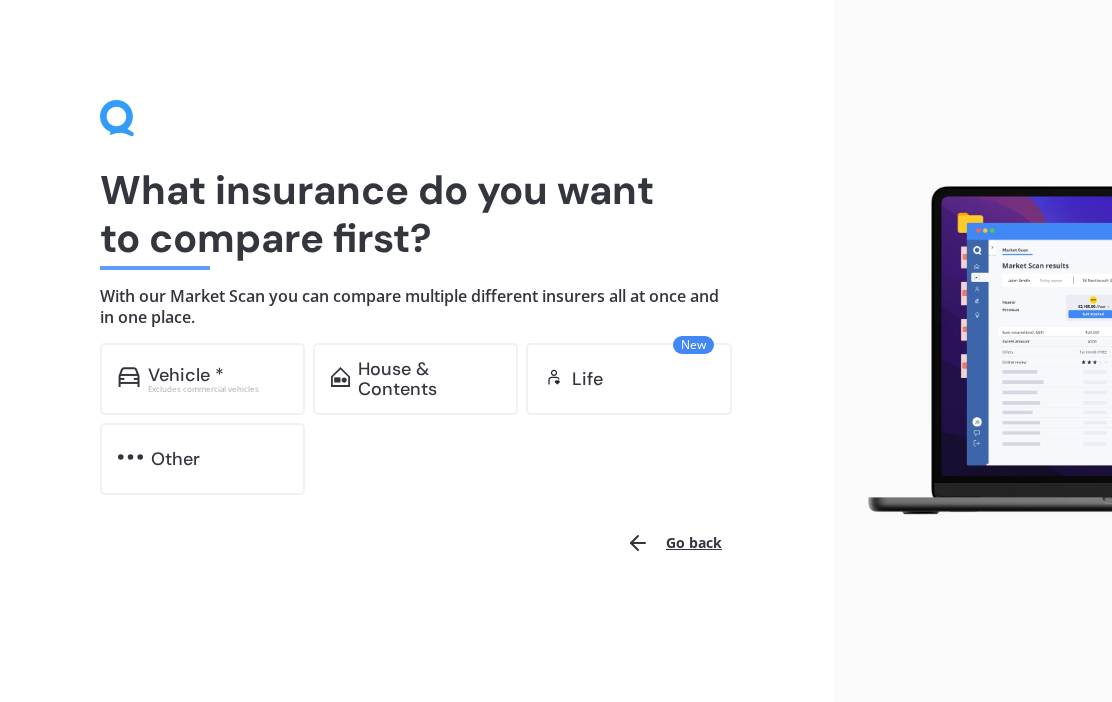 scroll, scrollTop: 0, scrollLeft: 0, axis: both 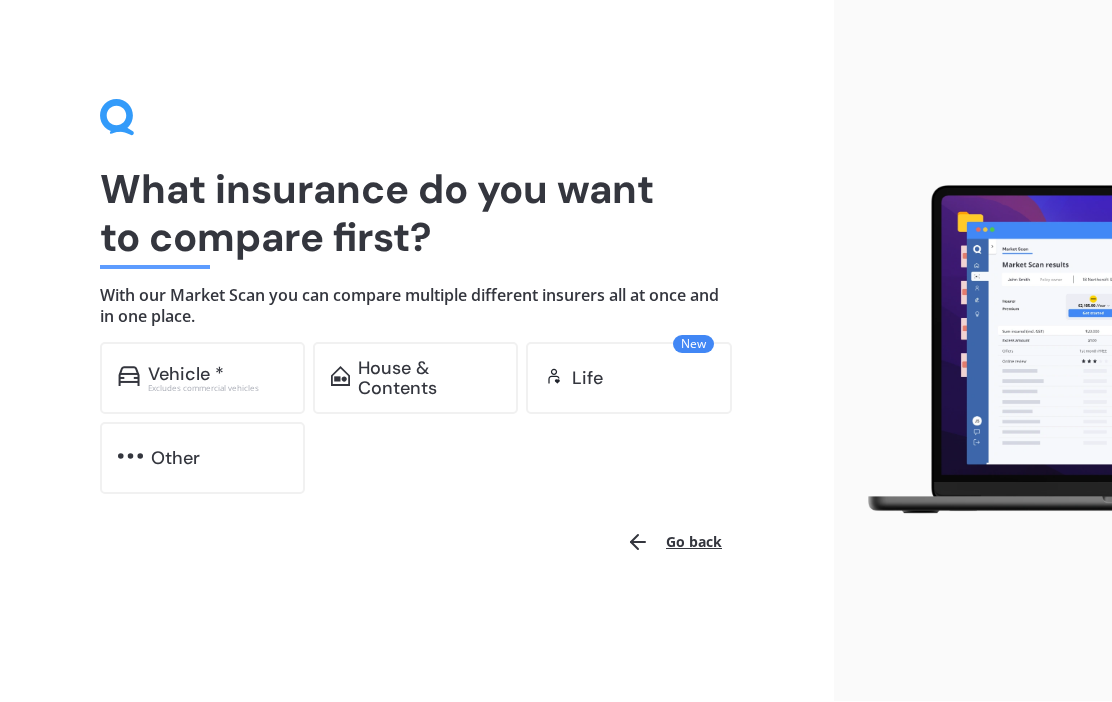 click on "Excludes commercial vehicles" at bounding box center (218, 389) 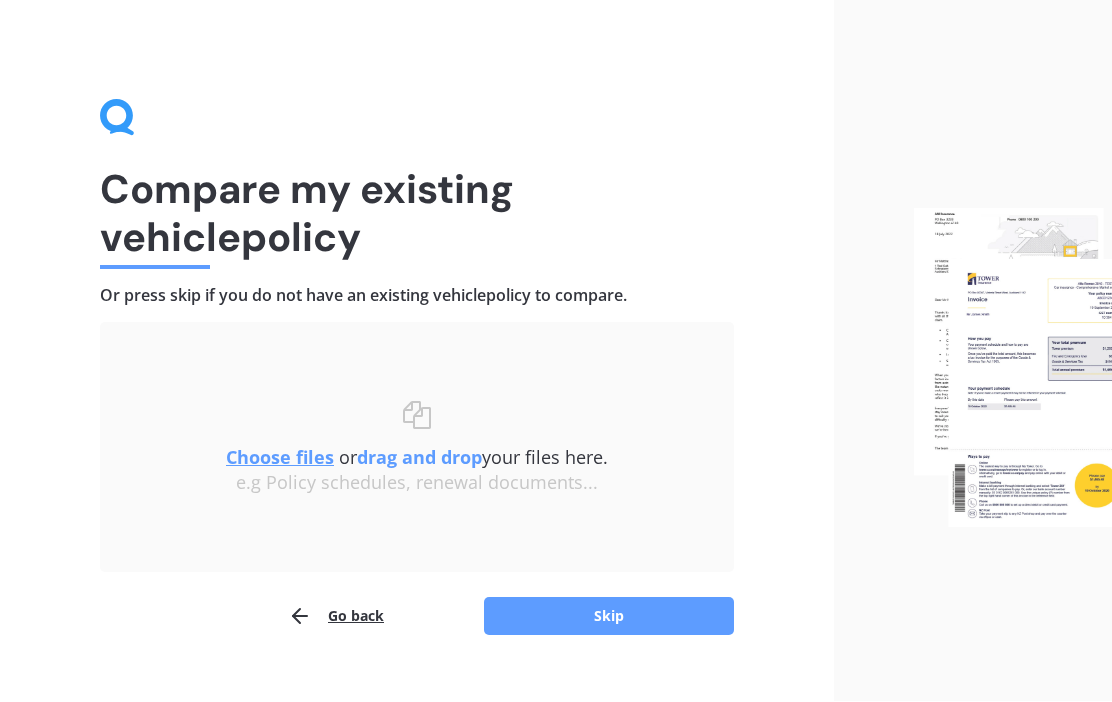 scroll, scrollTop: 1, scrollLeft: 0, axis: vertical 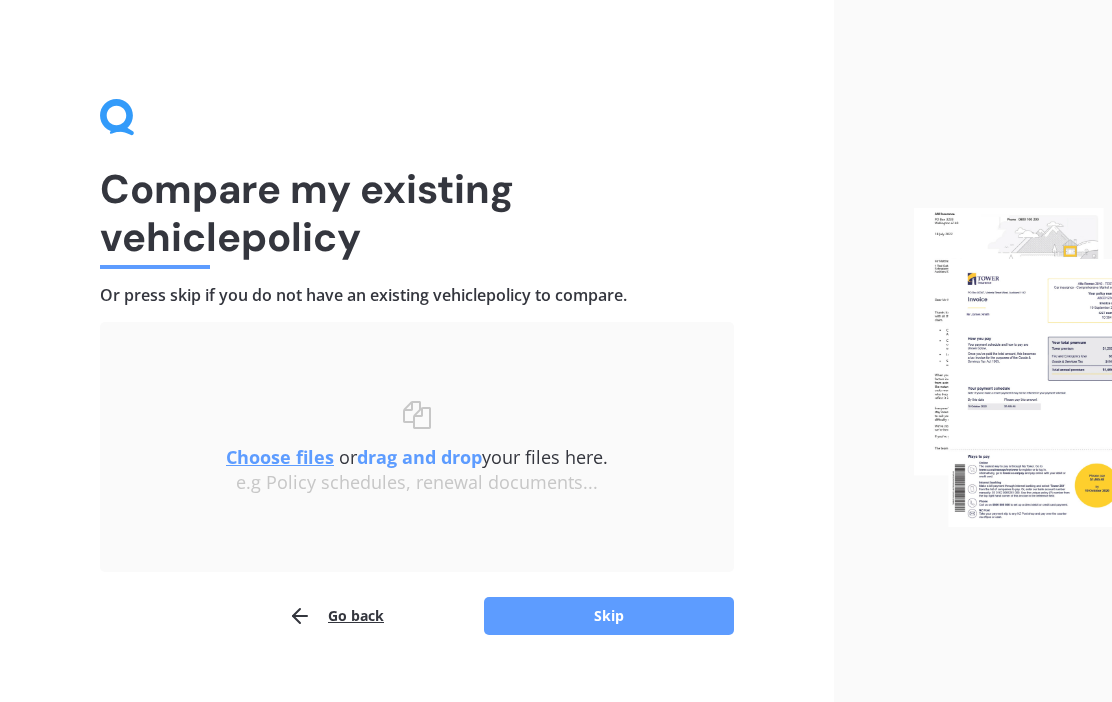 click on "Choose files   or  drag and drop  your files here. Choose files or photos e.g Policy schedules, renewal documents..." at bounding box center [417, 447] 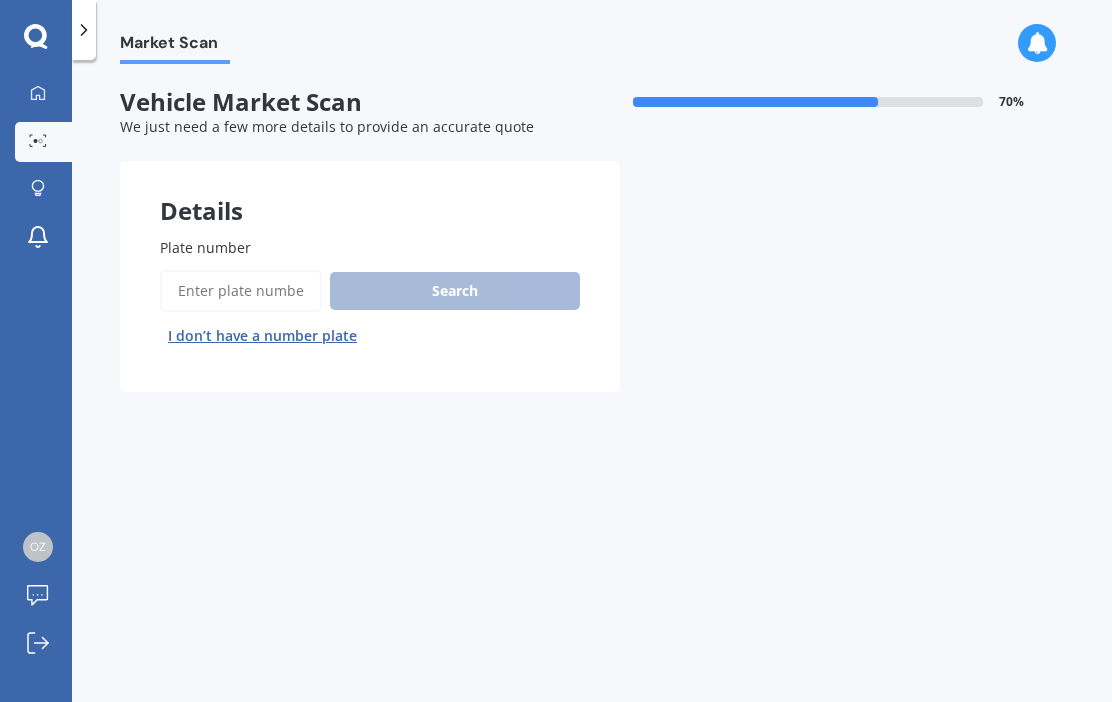 click on "Plate number" at bounding box center [241, 291] 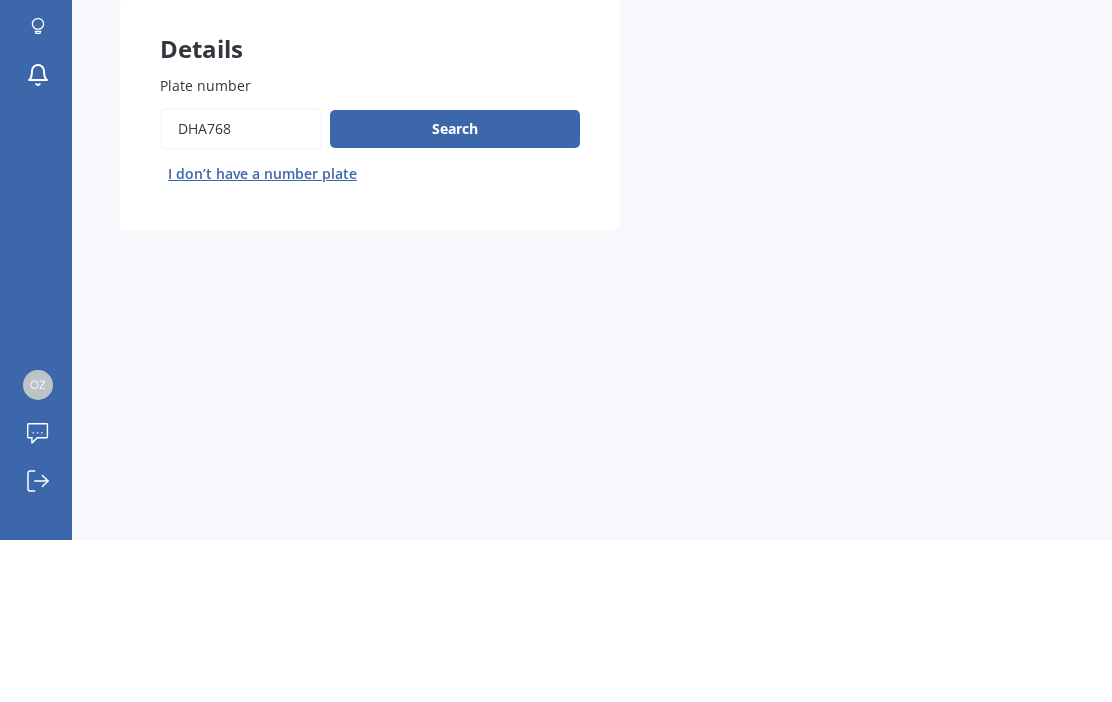 type on "Dha768" 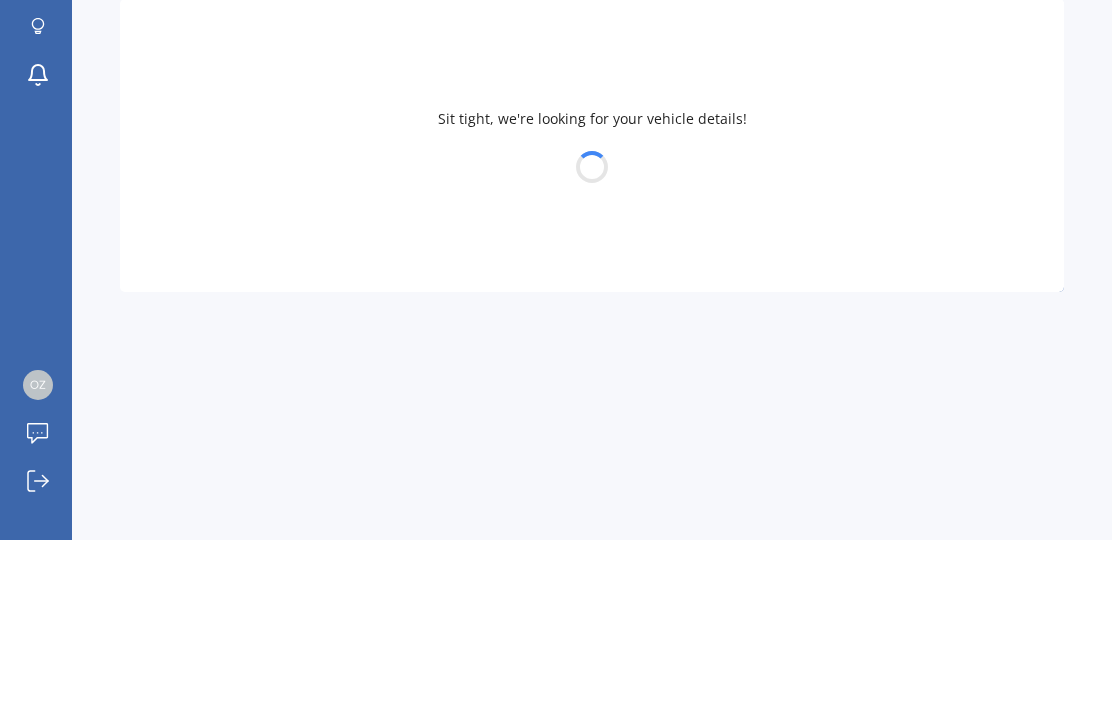 scroll, scrollTop: 87, scrollLeft: 0, axis: vertical 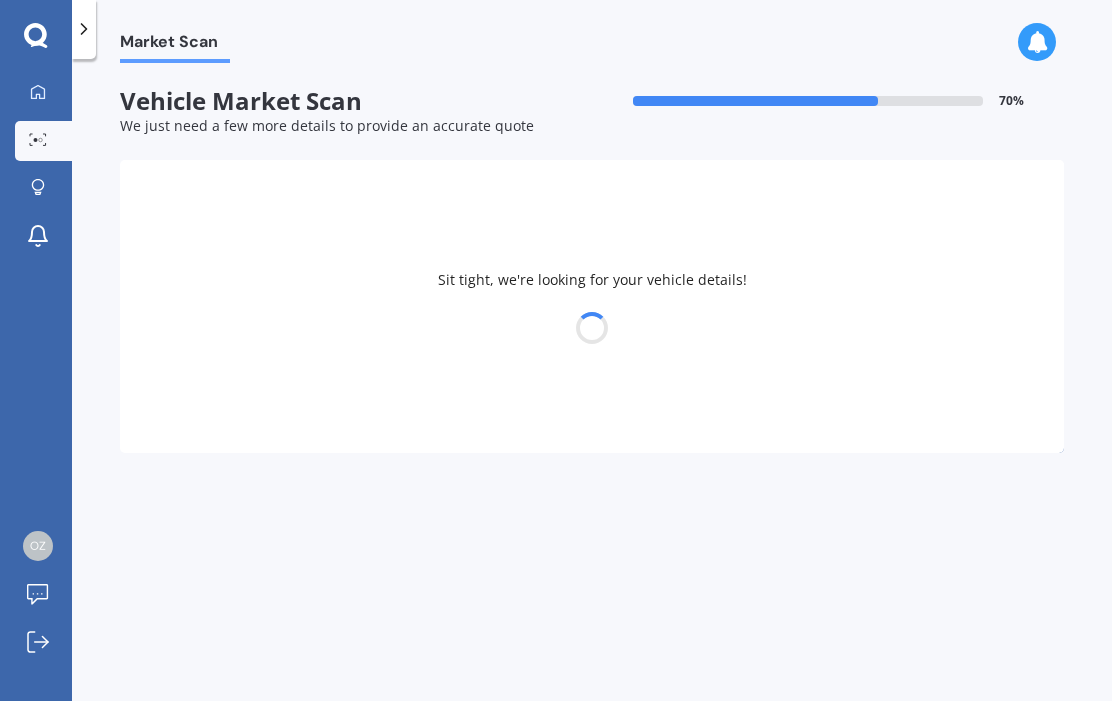 select on "TOYOTA" 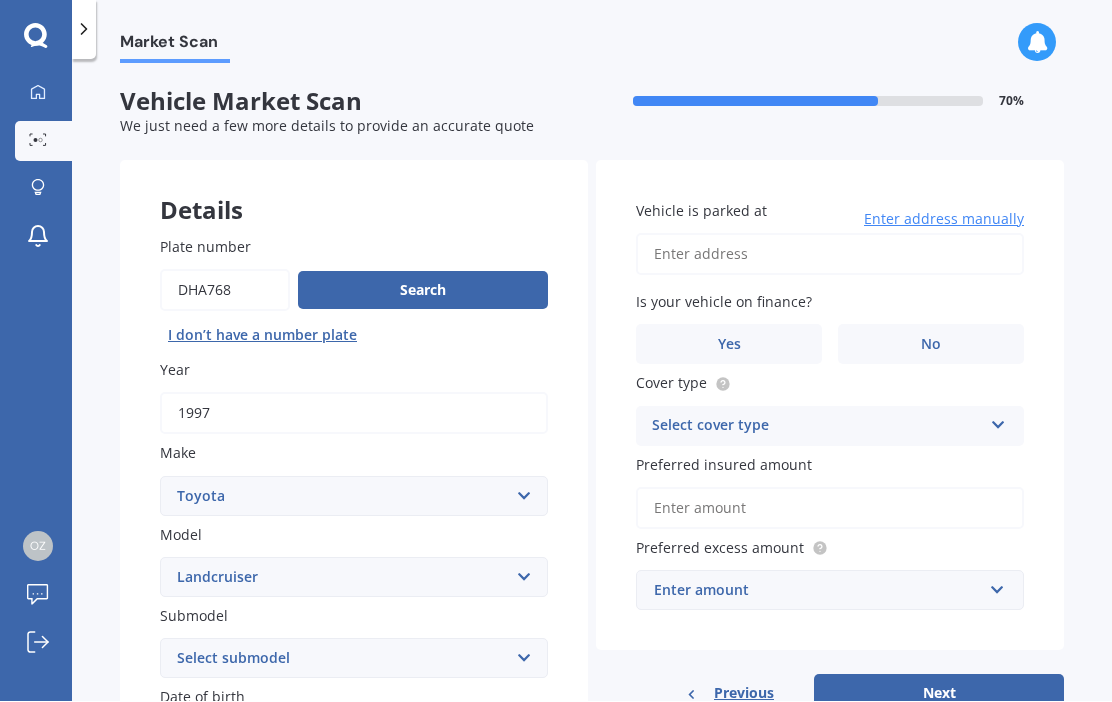 click on "Vehicle is parked at" at bounding box center [830, 255] 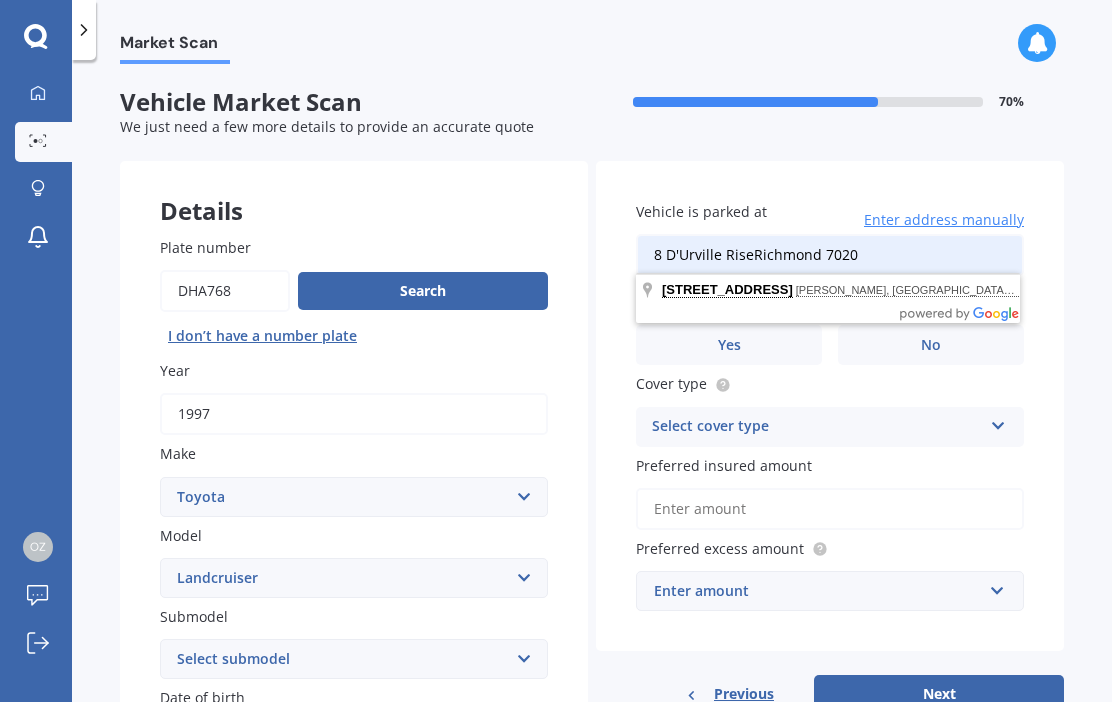 click on "8 D'Urville RiseRichmond 7020" at bounding box center [830, 255] 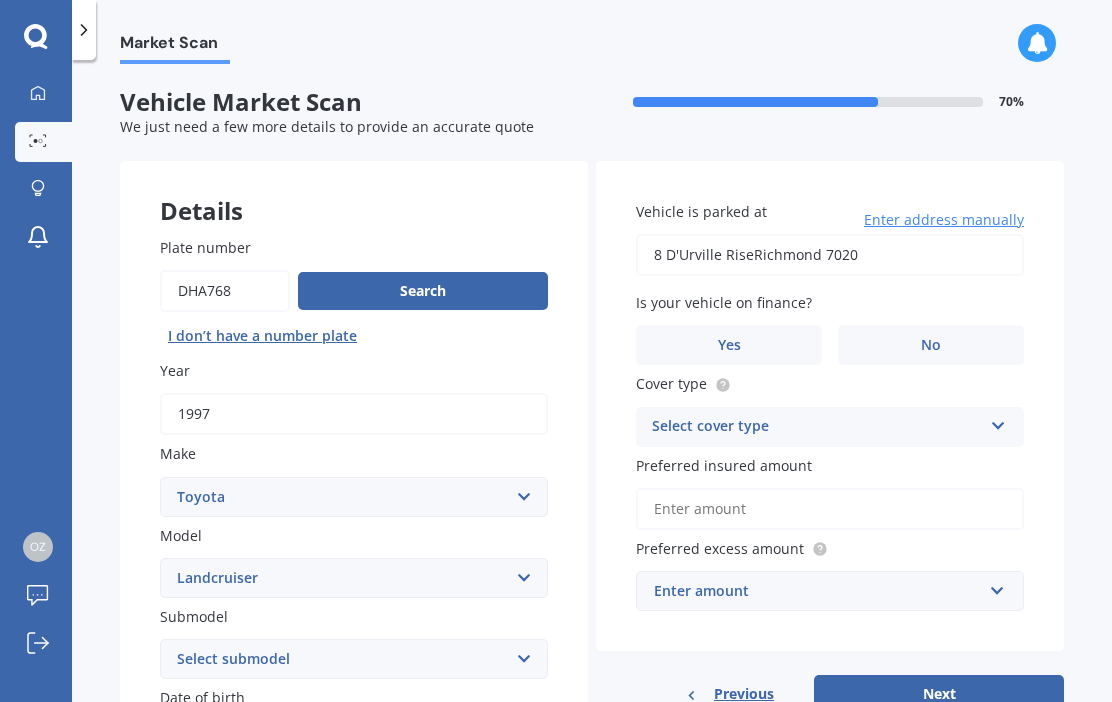 type on "8 D'Urville RiseRichmond 7020" 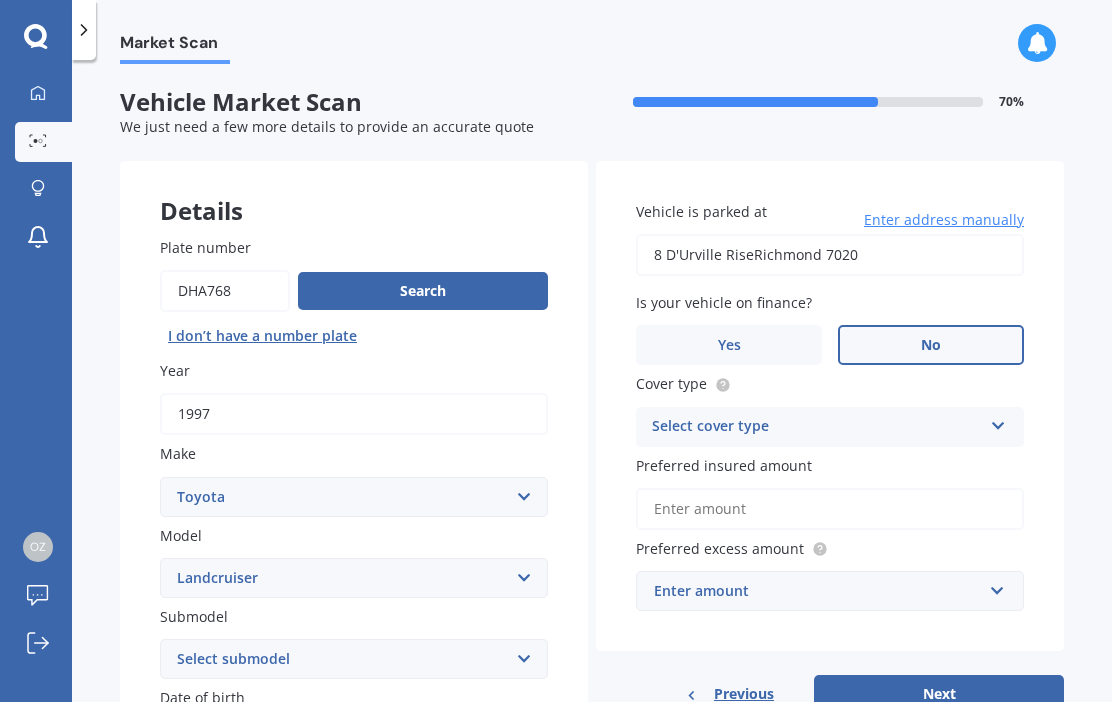 click at bounding box center [998, 422] 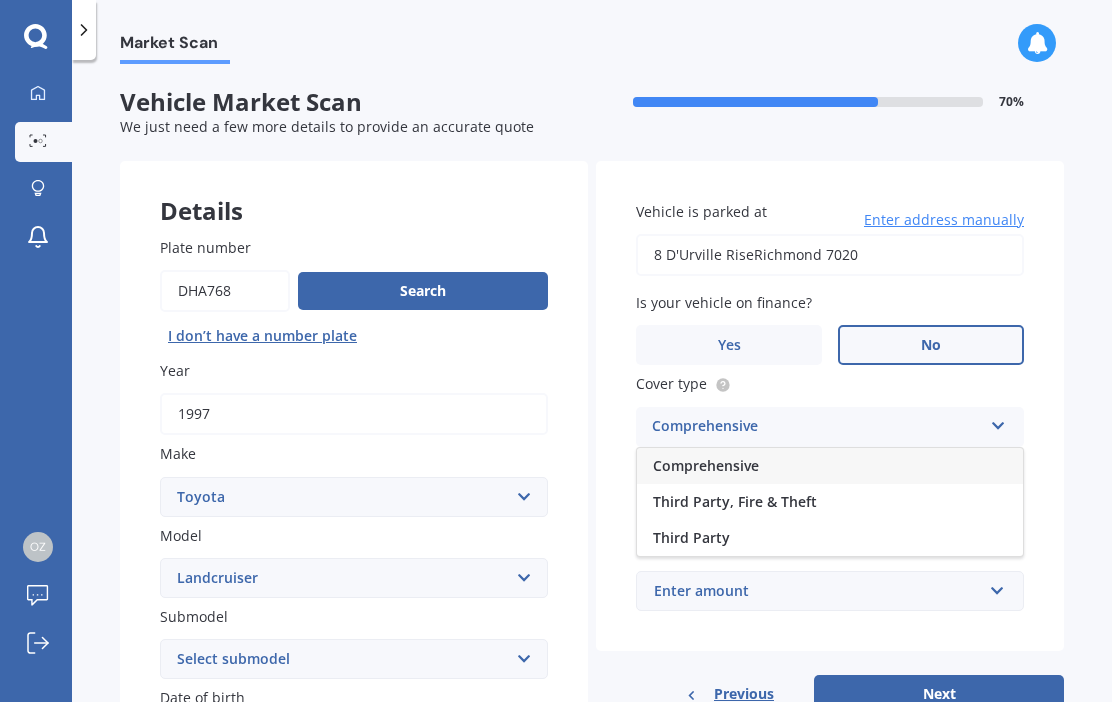 click on "Comprehensive" at bounding box center (830, 466) 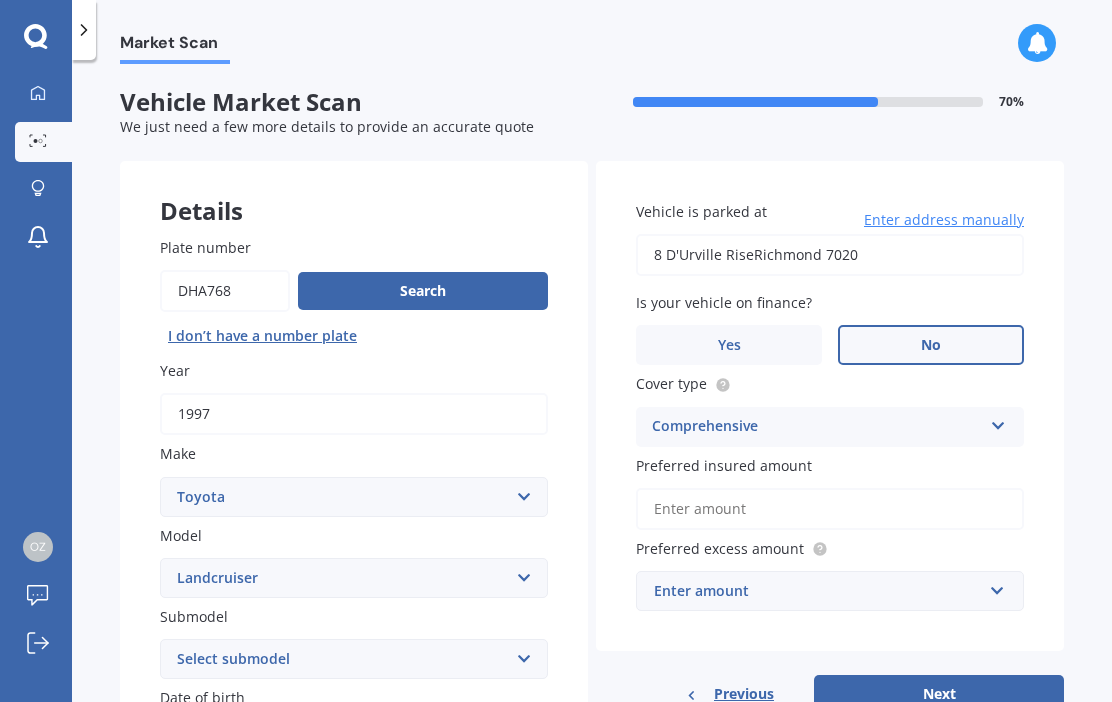 click on "Preferred insured amount" at bounding box center (830, 509) 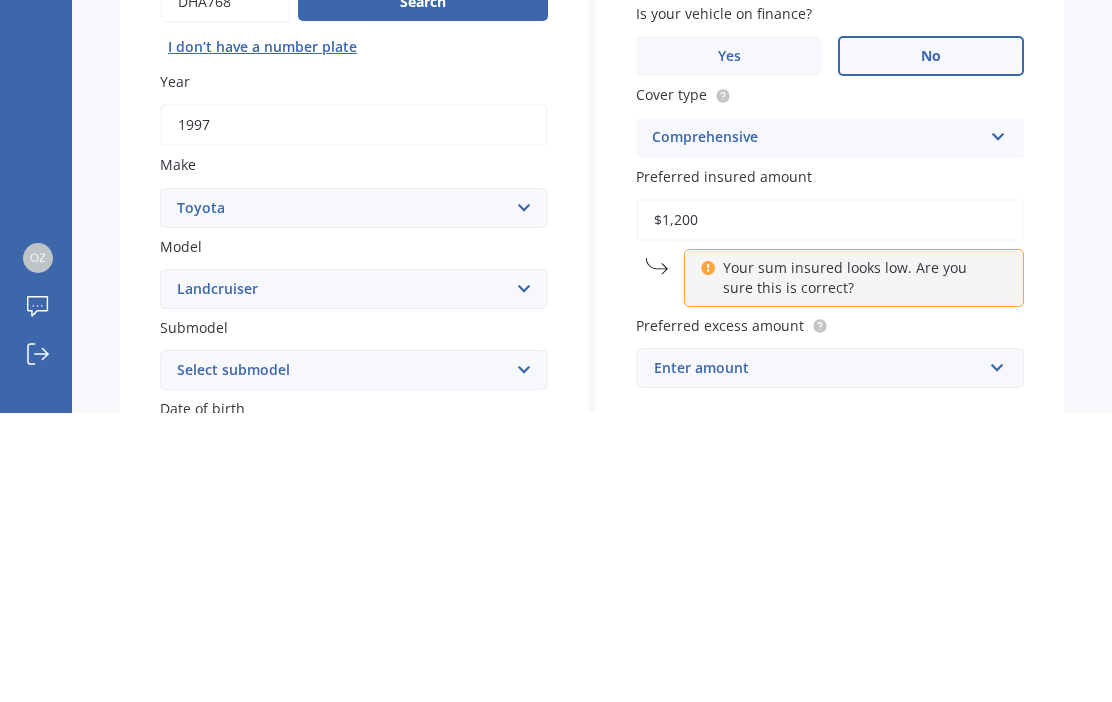 type on "$12,000" 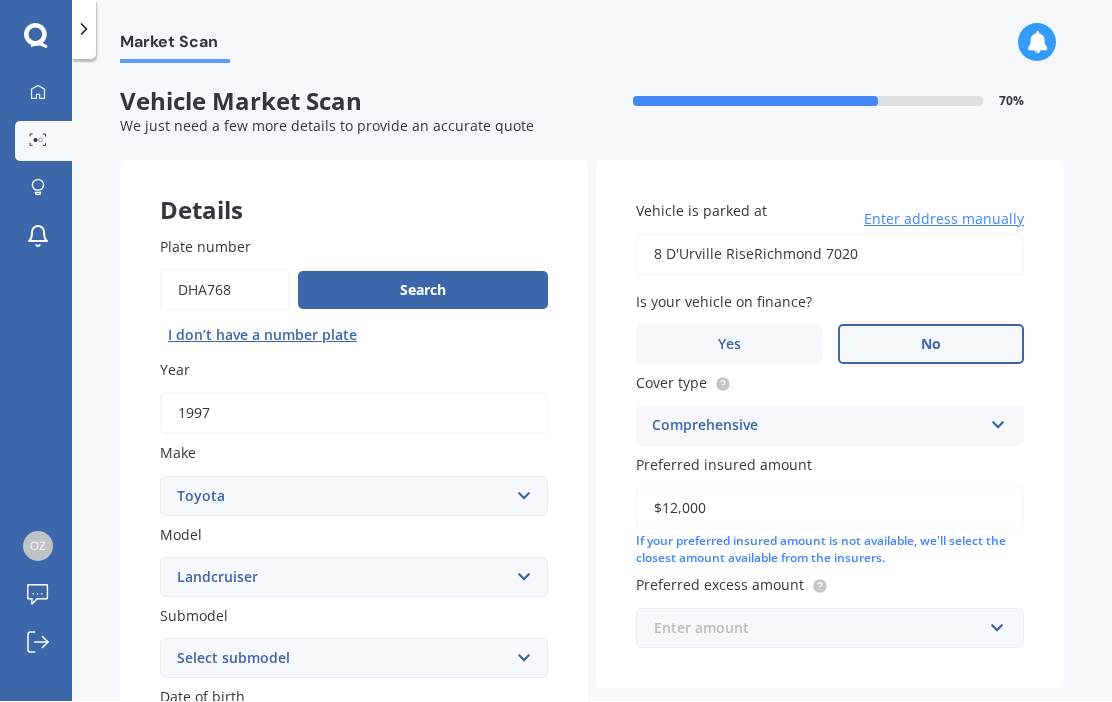 click at bounding box center (823, 629) 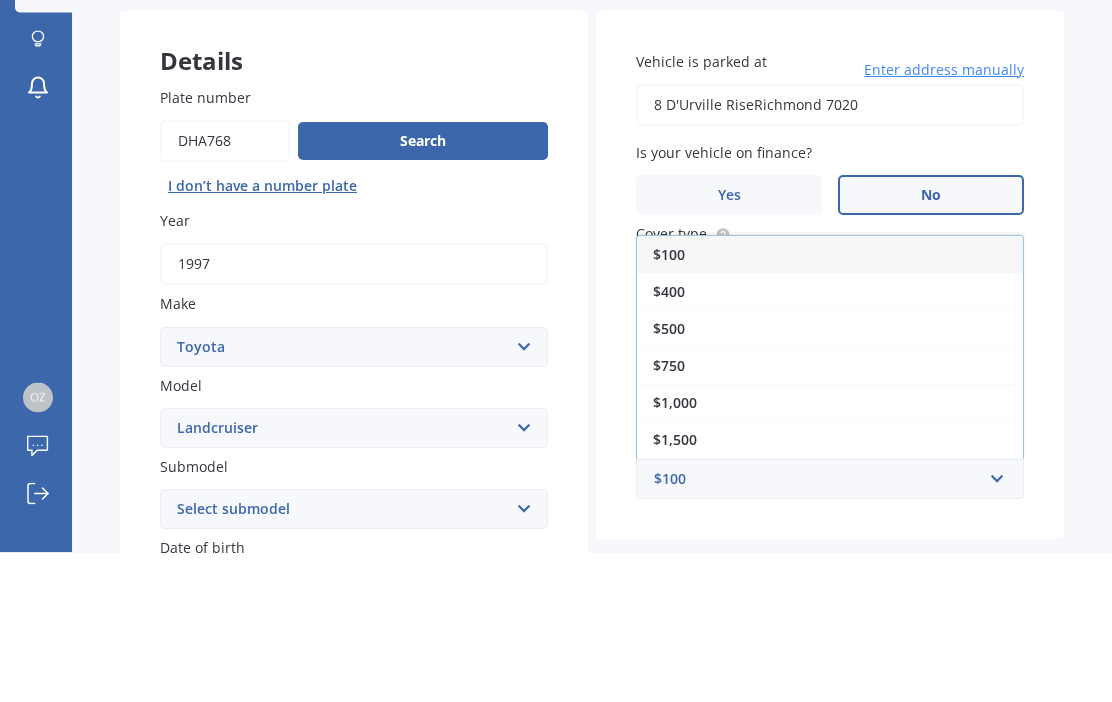 click on "$100" at bounding box center (830, 404) 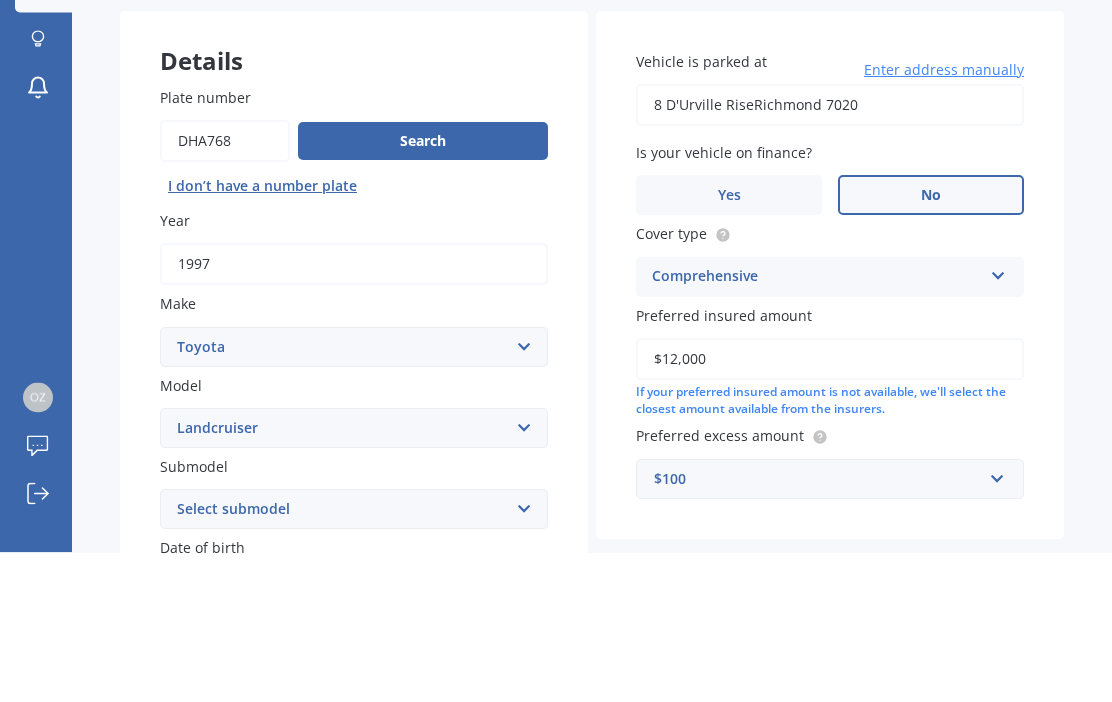 click on "8 D'Urville RiseRichmond 7020" at bounding box center [830, 255] 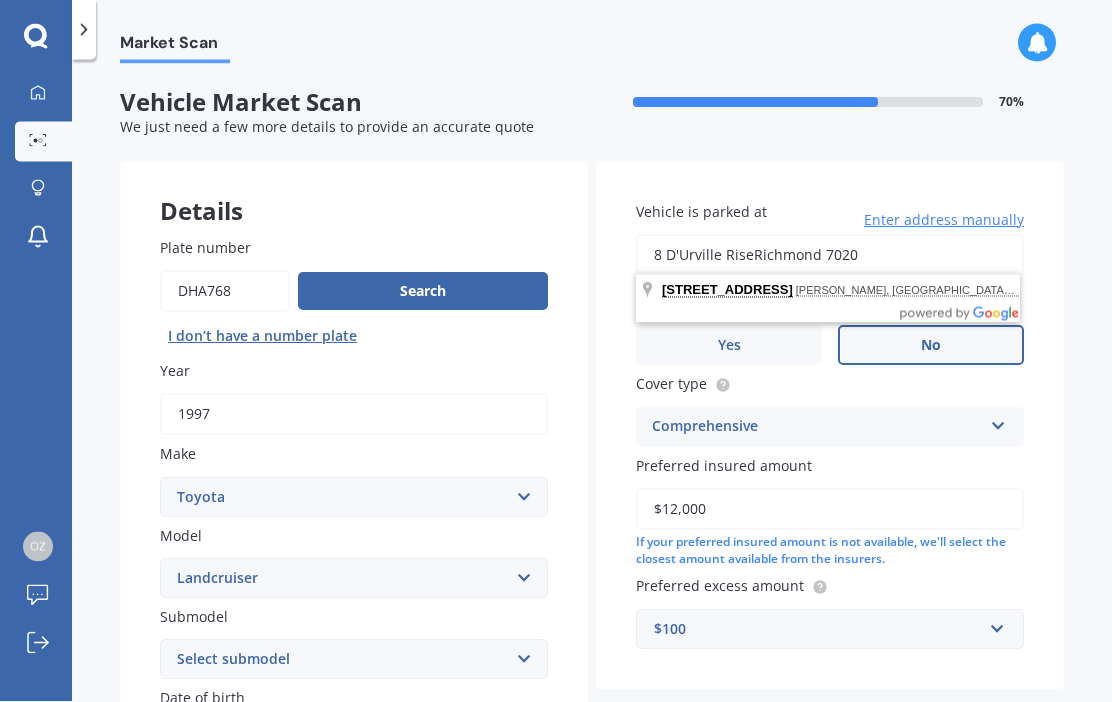 click on "Market Scan Vehicle Market Scan 70 % We just need a few more details to provide an accurate quote Details Plate number Search I don’t have a number plate Year [DATE] Make Select make AC ALFA ROMEO ASTON [PERSON_NAME] AUDI AUSTIN BEDFORD Bentley BMW BYD CADILLAC CAN-AM CHERY CHEVROLET CHRYSLER Citroen CRUISEAIR CUPRA DAEWOO DAIHATSU DAIMLER DAMON DIAHATSU DODGE EXOCET FACTORY FIVE FERRARI FIAT Fiord FLEETWOOD FORD FOTON FRASER GEELY GENESIS GEORGIE BOY GMC GREAT WALL GWM [PERSON_NAME] HINO [PERSON_NAME] HOLIDAY RAMBLER HONDA HUMMER HYUNDAI INFINITI ISUZU IVECO JAC JAECOO JAGUAR JEEP KGM KIA LADA LAMBORGHINI LANCIA LANDROVER LDV LEXUS LINCOLN LOTUS LUNAR M.G M.G. MAHINDRA MASERATI MAZDA MCLAREN MERCEDES AMG Mercedes Benz MERCEDES-AMG MERCURY MINI MITSUBISHI [PERSON_NAME] NEWMAR Nissan OMODA OPEL OXFORD PEUGEOT Plymouth Polestar PONTIAC PORSCHE PROTON RAM Range Rover Rayne RENAULT ROLLS ROYCE ROVER SAAB SATURN SEAT SHELBY SKODA SMART SSANGYONG SUBARU SUZUKI TATA TESLA TIFFIN Toyota TRIUMPH TVR Vauxhall VOLKSWAGEN VOLVO ZX 86" at bounding box center (592, 385) 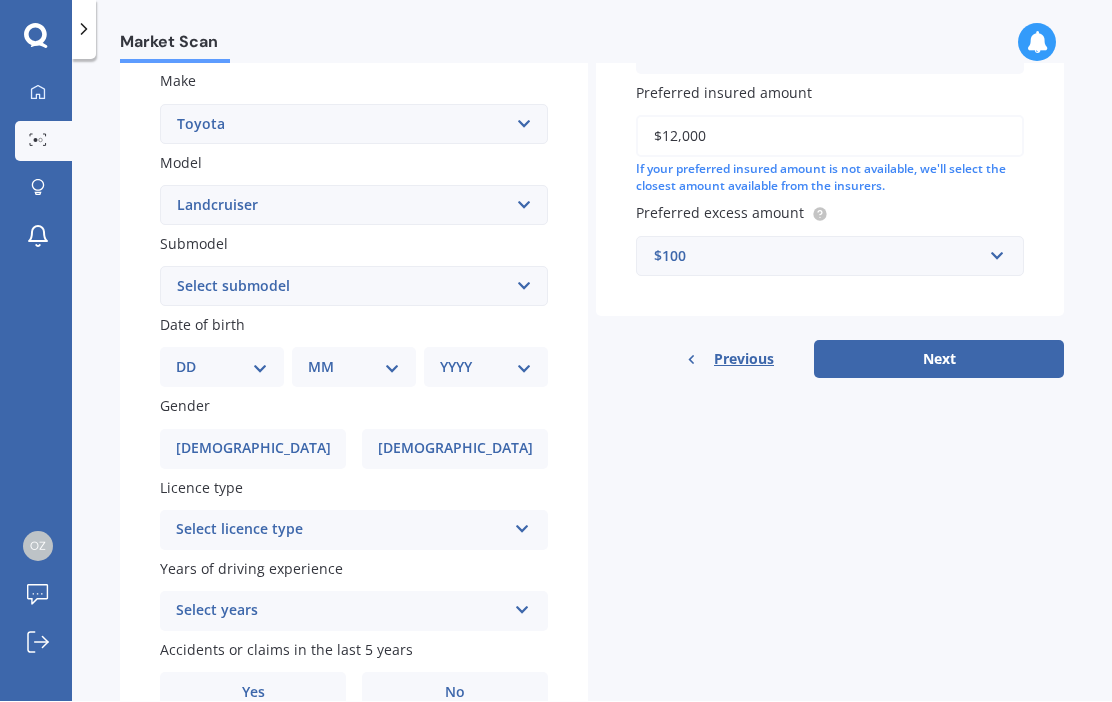scroll, scrollTop: 371, scrollLeft: 0, axis: vertical 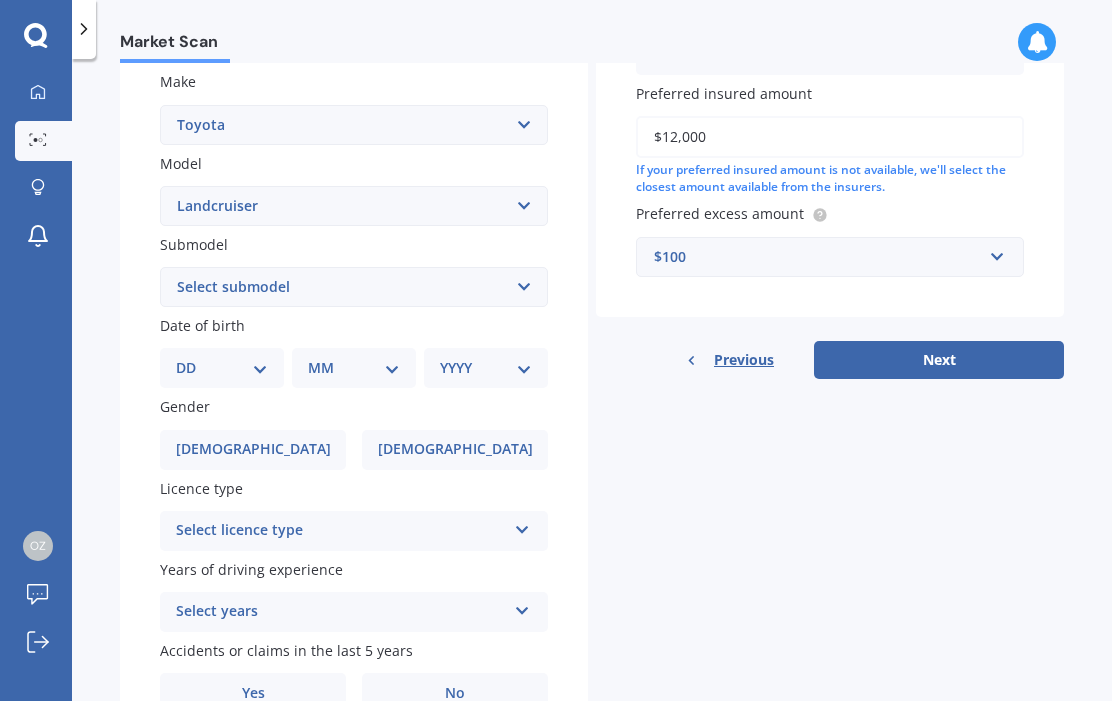 click on "Select submodel (All other) 4WD SWB Hard Top Diesel Diesel 4.2 4WD Diesel 4.5 4WD Petrol 4WD SWB Hard Top Petrol Petrol 4WD SWB Soft Top [PERSON_NAME] 2.4 Turbo Diesel [PERSON_NAME] 2.7 Petrol [PERSON_NAME] 2.8 Turbo Diesel [PERSON_NAME] 3.0 [PERSON_NAME] 3.0 VX [PERSON_NAME] 4.0 VX Petrol [PERSON_NAME] SR5 V6 [PERSON_NAME] SWB RX [PERSON_NAME] TX Turbo Diesel Turbo Diesel 4.5 4WD Wagon GX Diesel Wagon GX Turbo Wagon RV Wagon VX Turbo" at bounding box center (354, 288) 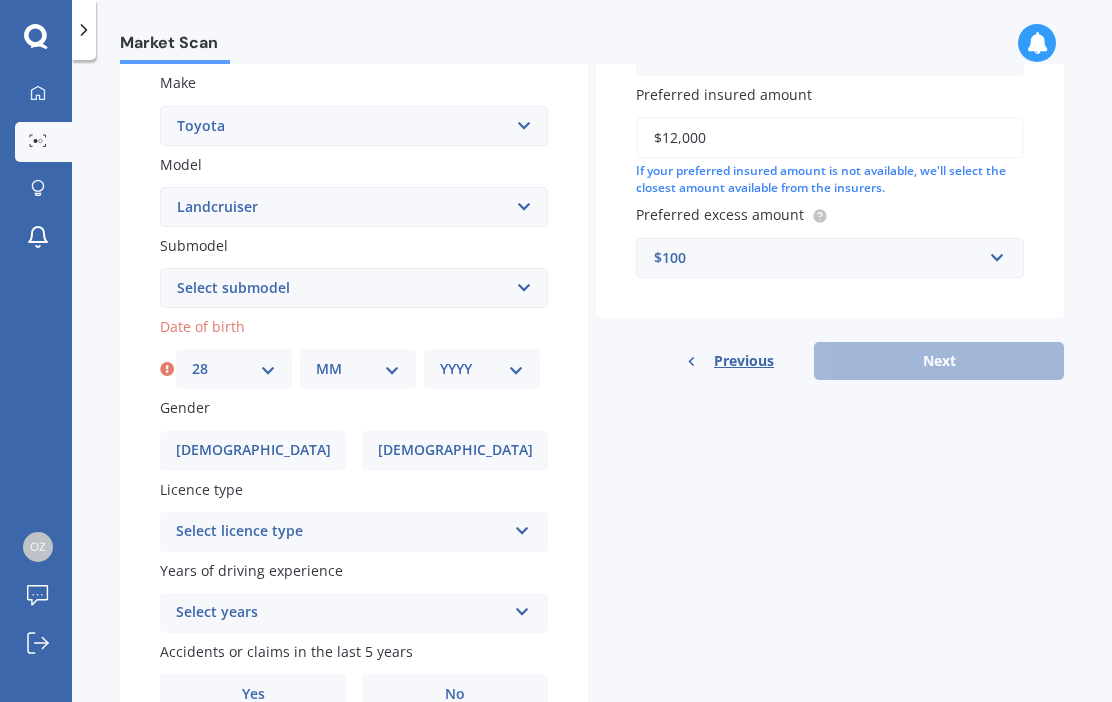 click on "MM 01 02 03 04 05 06 07 08 09 10 11 12" at bounding box center (358, 369) 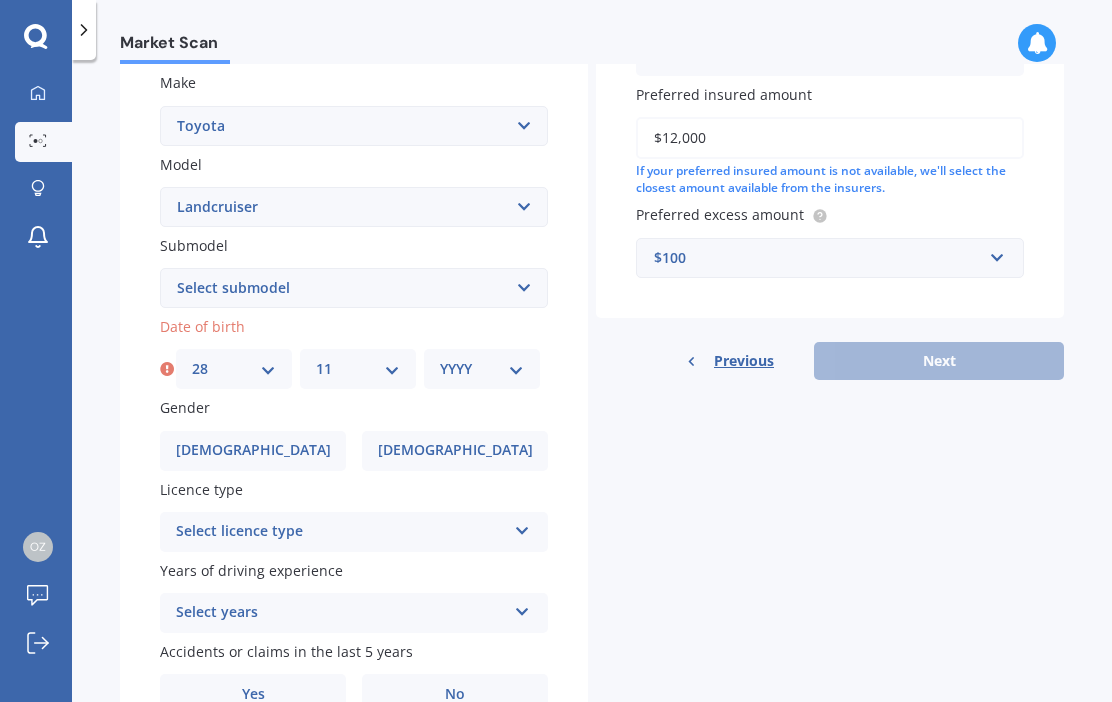 click on "YYYY 2025 2024 2023 2022 2021 2020 2019 2018 2017 2016 2015 2014 2013 2012 2011 2010 2009 2008 2007 2006 2005 2004 2003 2002 2001 2000 1999 1998 1997 1996 1995 1994 1993 1992 1991 1990 1989 1988 1987 1986 1985 1984 1983 1982 1981 1980 1979 1978 1977 1976 1975 1974 1973 1972 1971 1970 1969 1968 1967 1966 1965 1964 1963 1962 1961 1960 1959 1958 1957 1956 1955 1954 1953 1952 1951 1950 1949 1948 1947 1946 1945 1944 1943 1942 1941 1940 1939 1938 1937 1936 1935 1934 1933 1932 1931 1930 1929 1928 1927 1926" at bounding box center [482, 369] 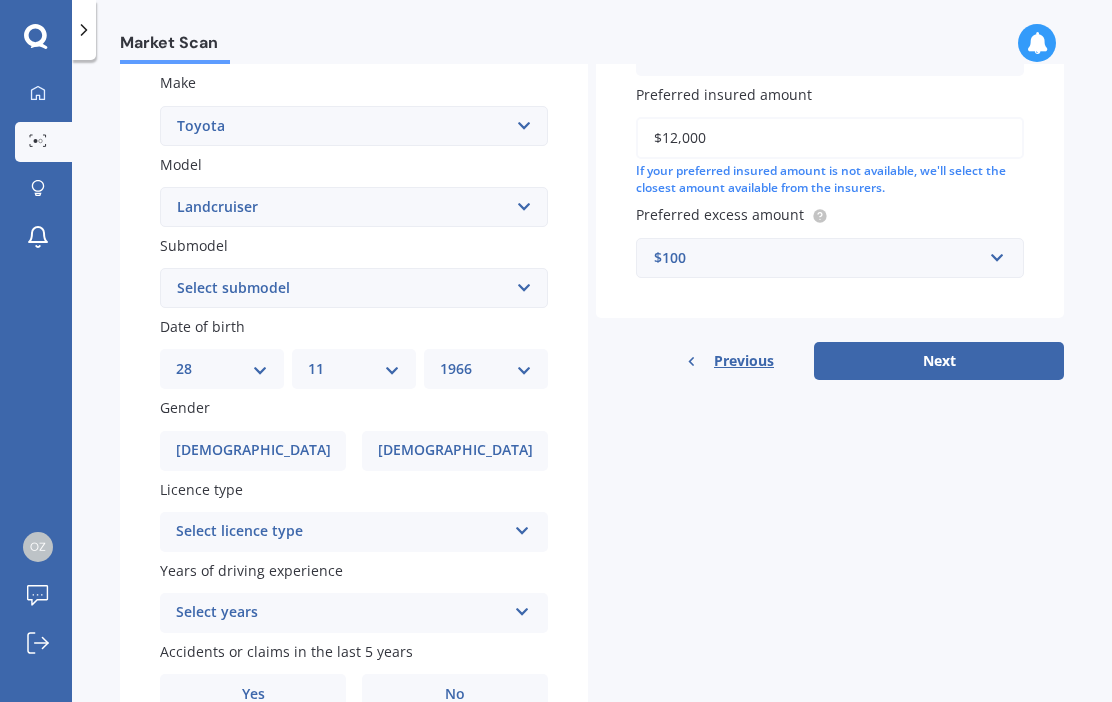 click on "[DEMOGRAPHIC_DATA]" at bounding box center (253, 451) 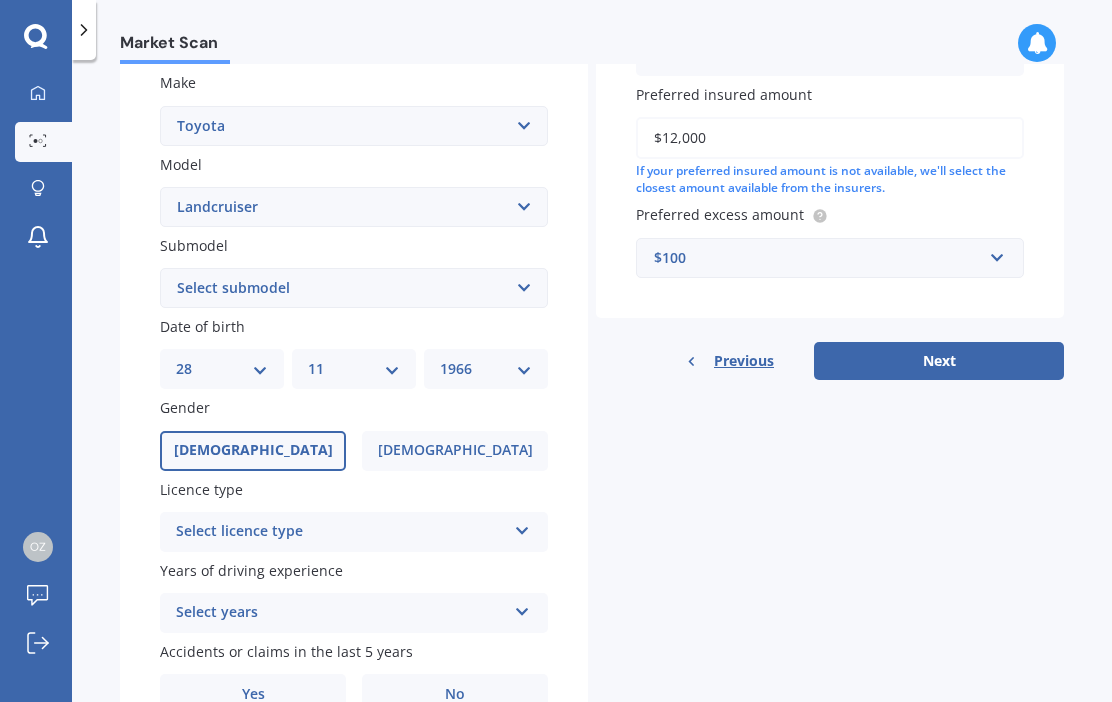 click at bounding box center [522, 527] 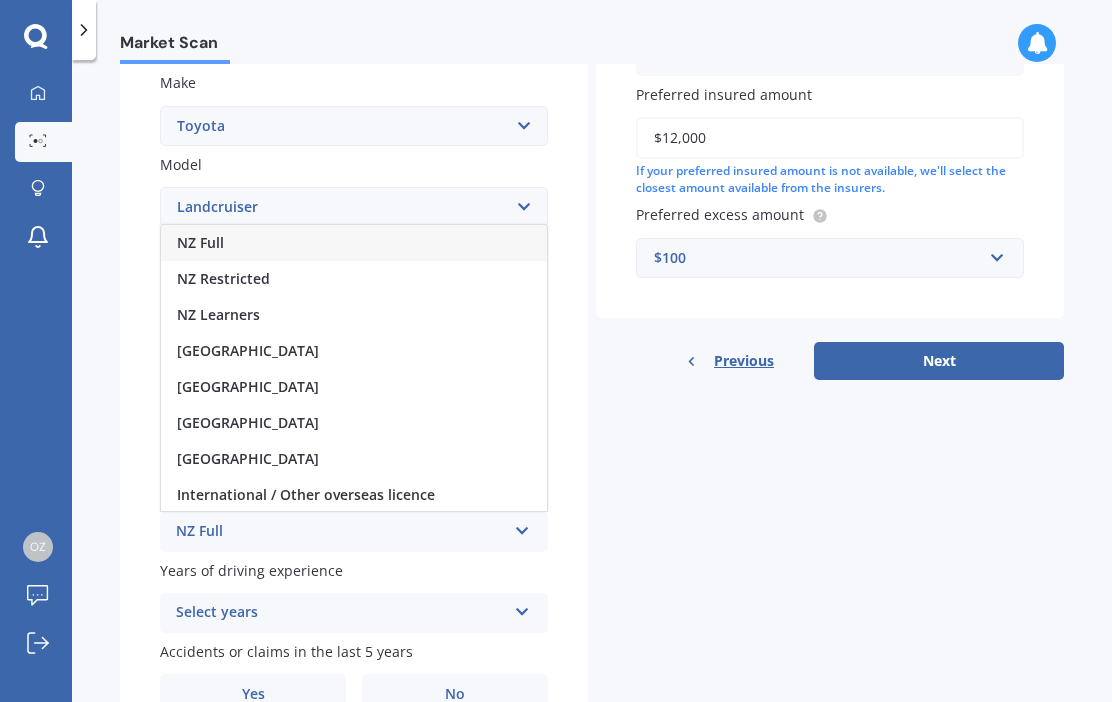 click on "NZ Full" at bounding box center [354, 243] 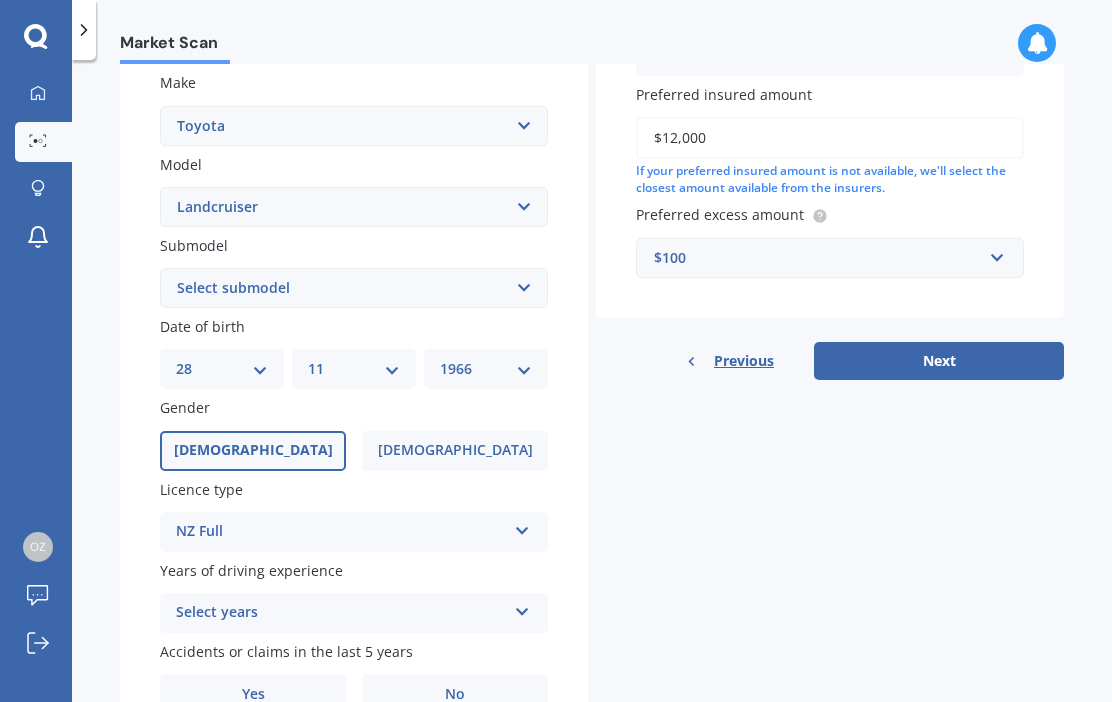 click at bounding box center (522, 608) 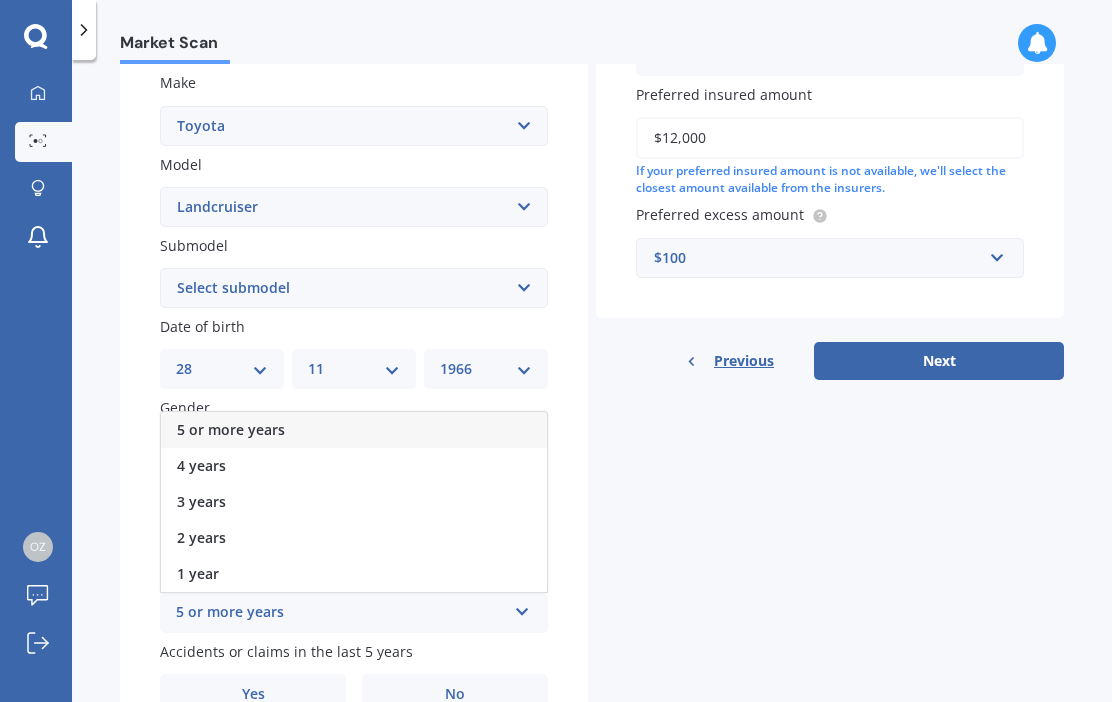 click on "5 or more years" at bounding box center [354, 430] 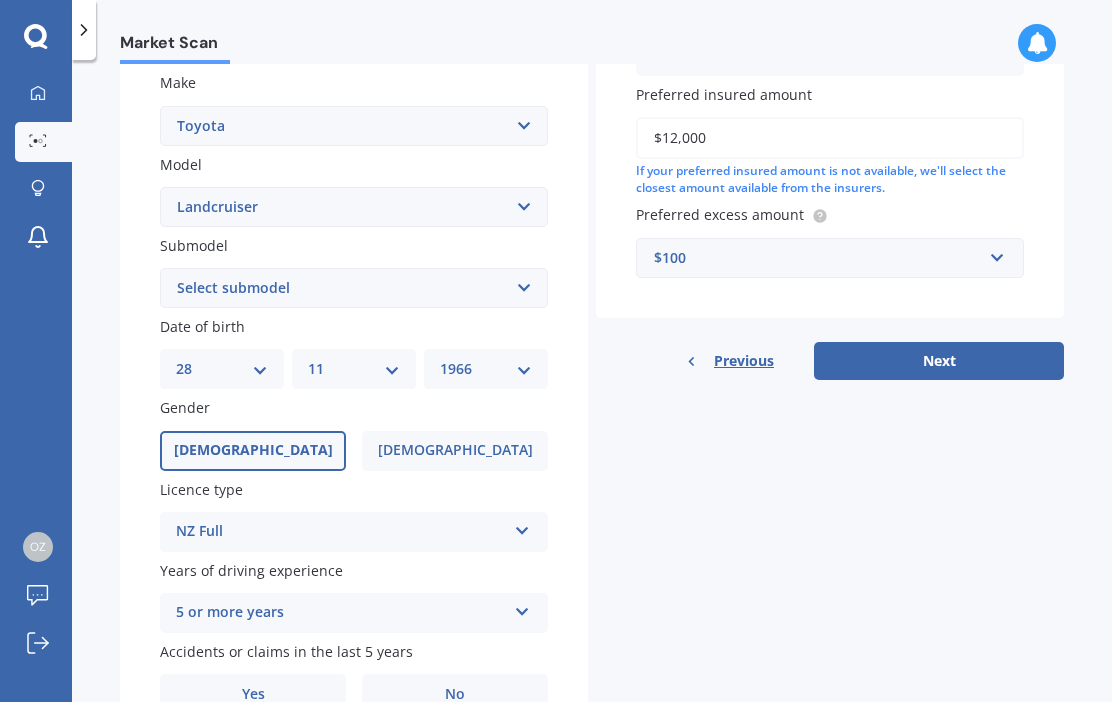 click on "No" at bounding box center [455, 694] 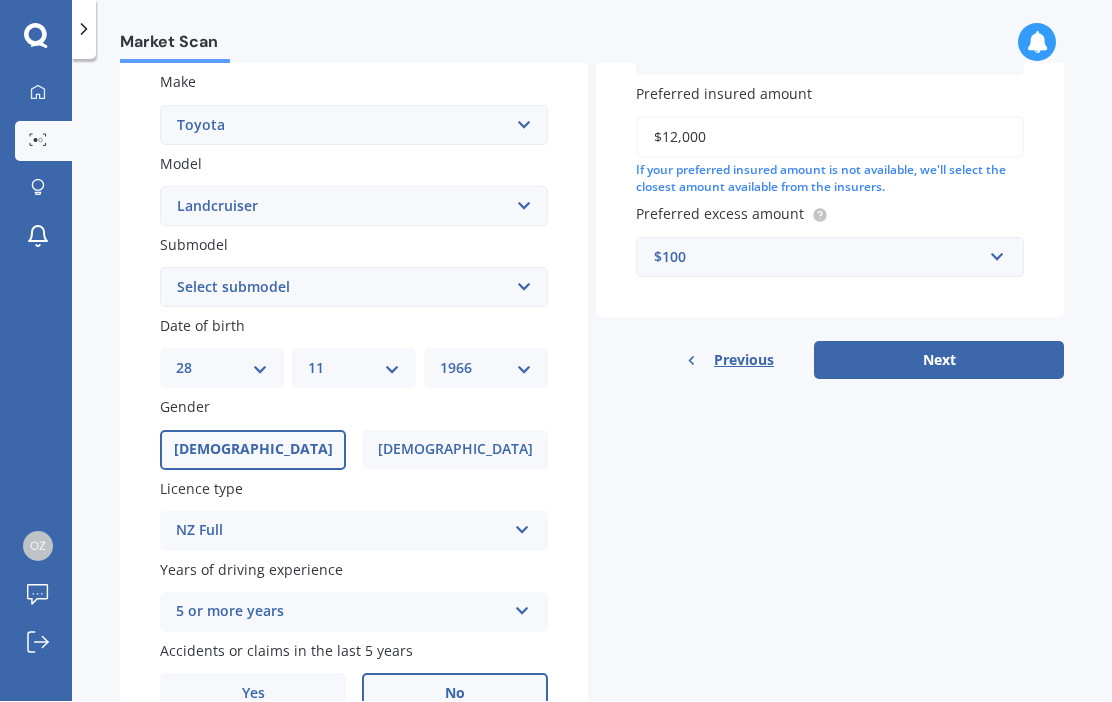 click on "Next" at bounding box center [939, 361] 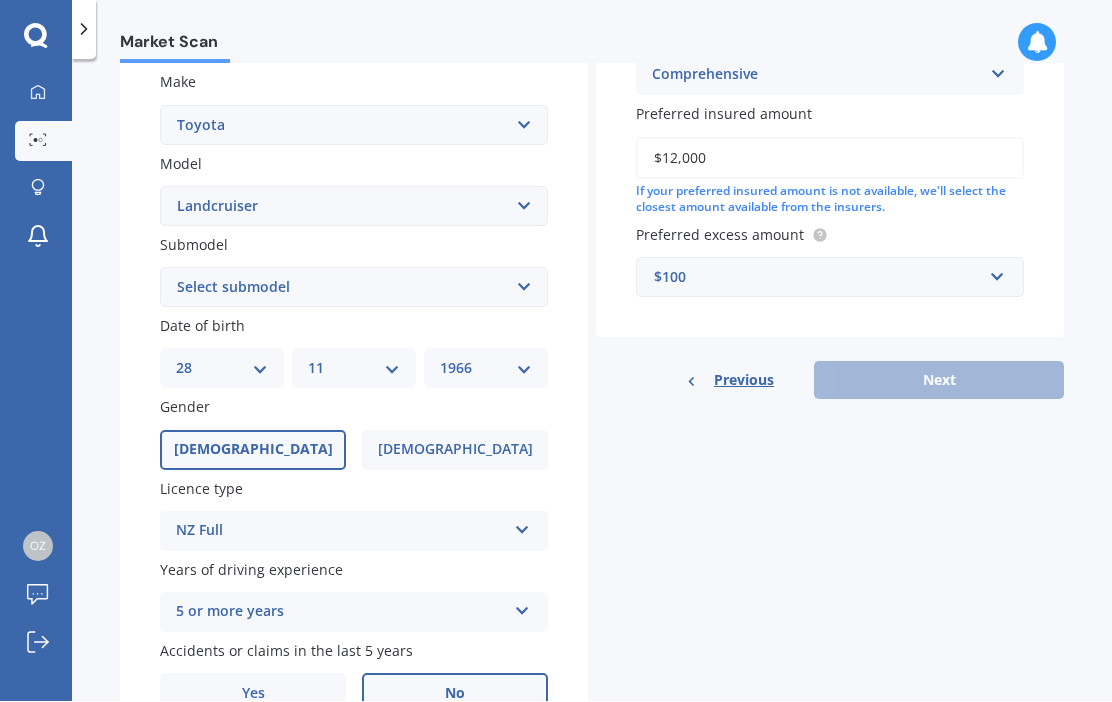 scroll, scrollTop: 66, scrollLeft: 0, axis: vertical 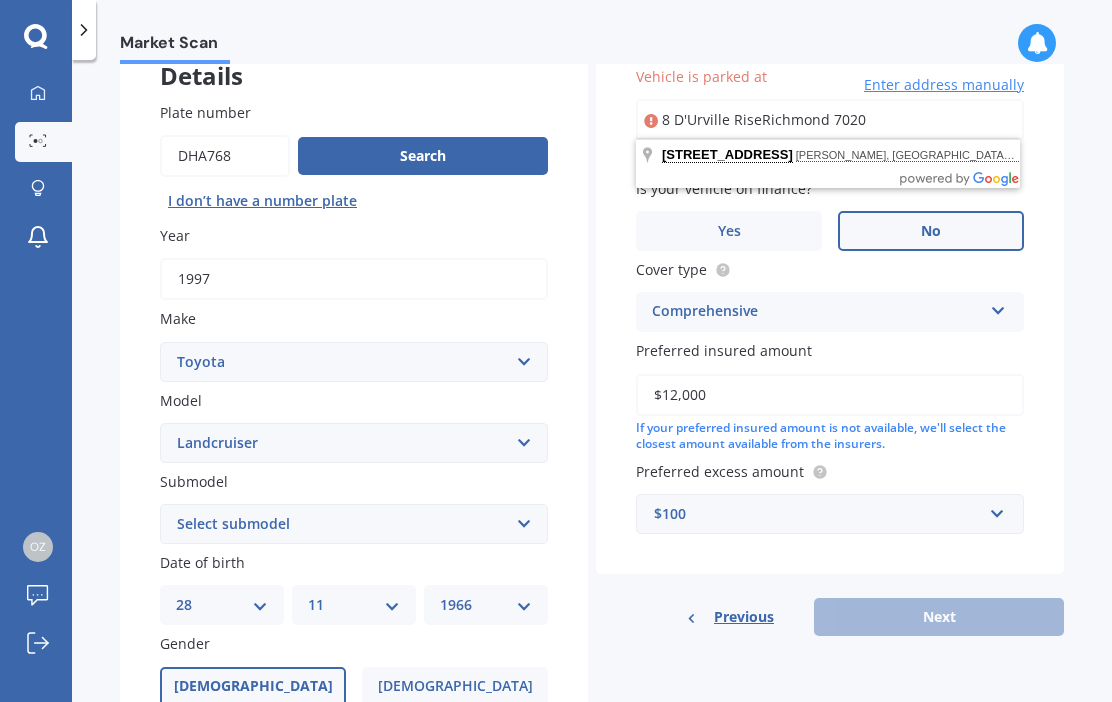 click on "8 D'Urville RiseRichmond 7020" at bounding box center (830, 120) 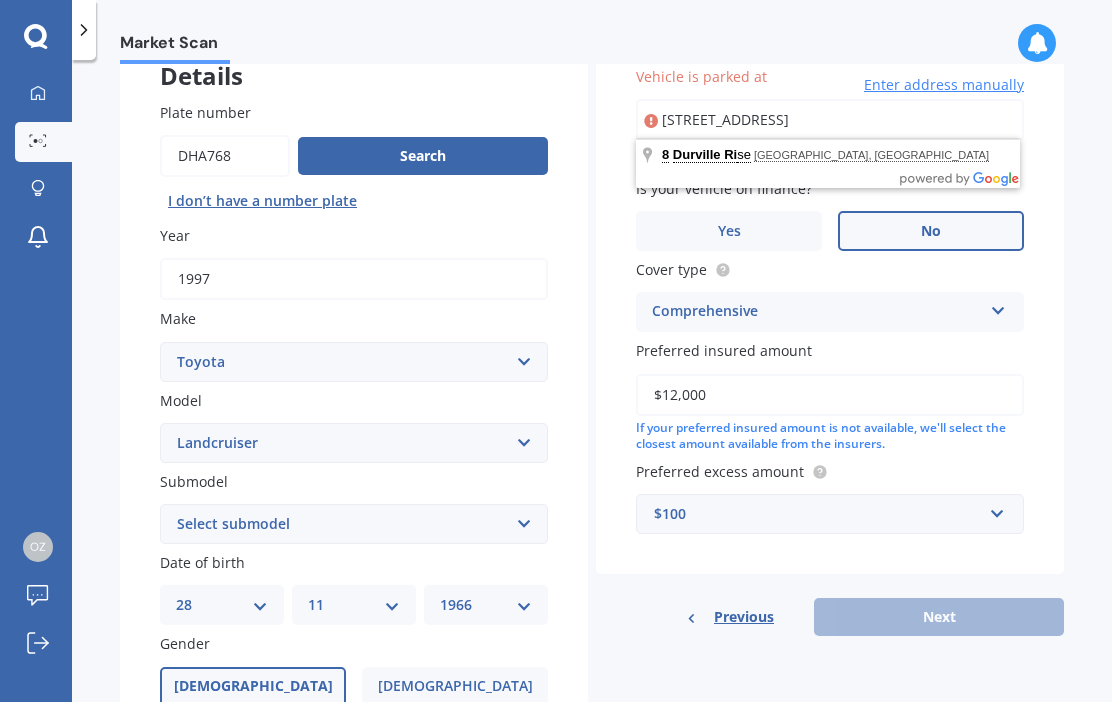 type on "[STREET_ADDRESS]" 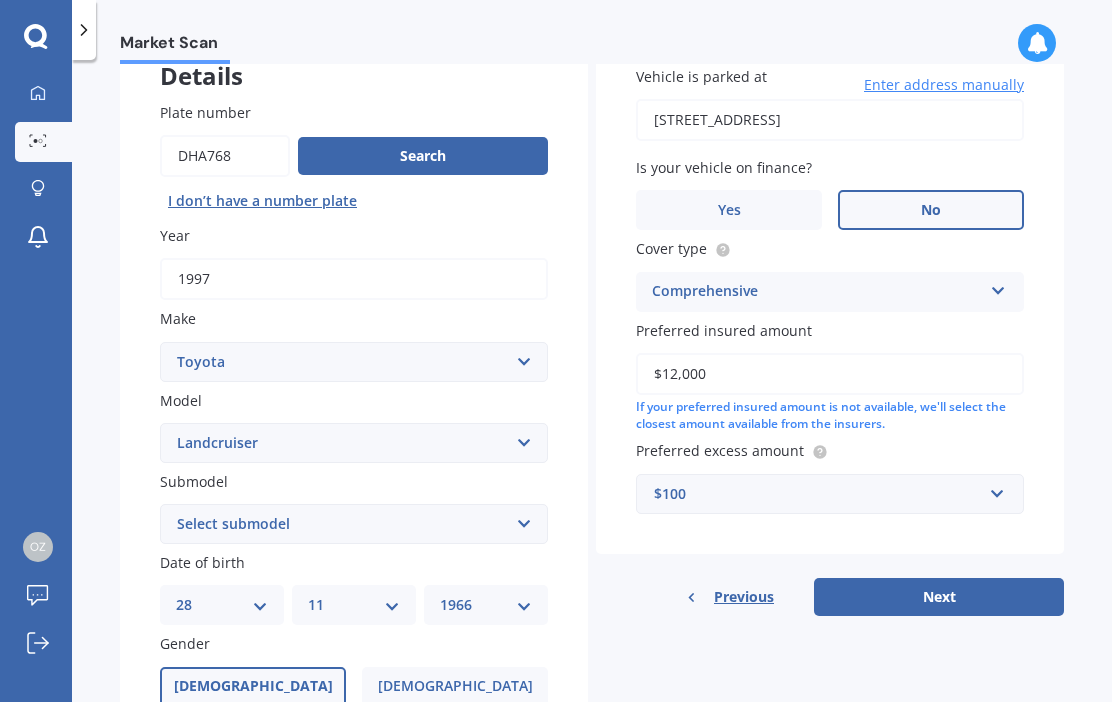 click on "Next" at bounding box center (939, 597) 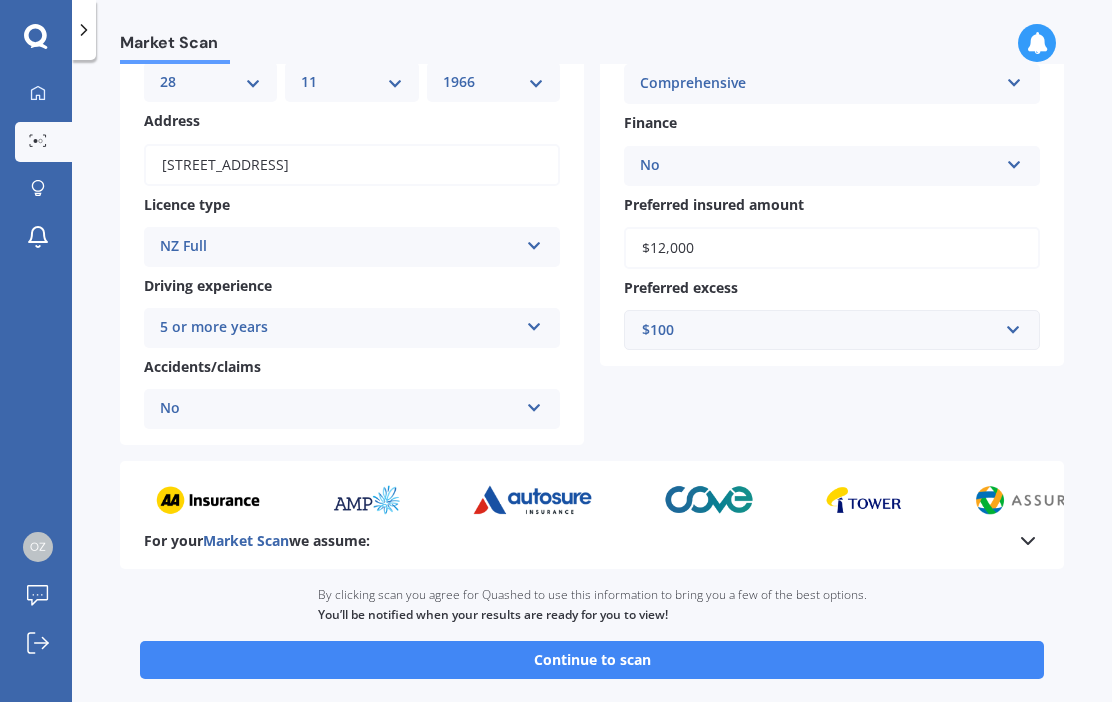 scroll, scrollTop: 228, scrollLeft: 0, axis: vertical 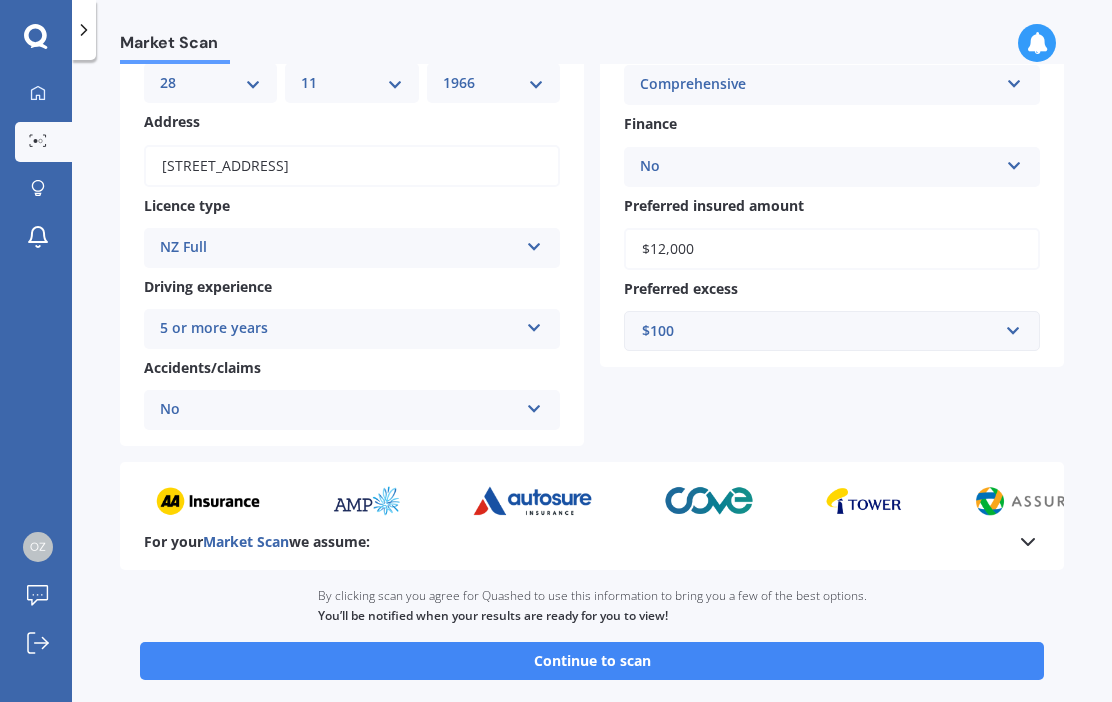 click on "Continue to scan" at bounding box center [592, 661] 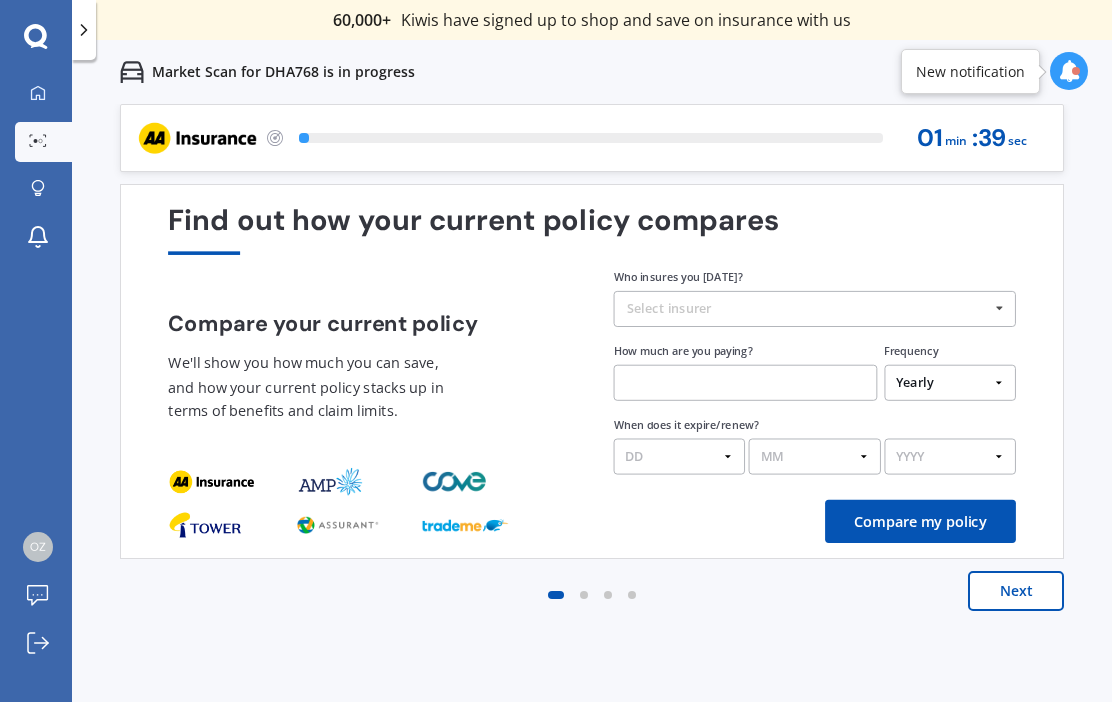 scroll, scrollTop: 0, scrollLeft: 0, axis: both 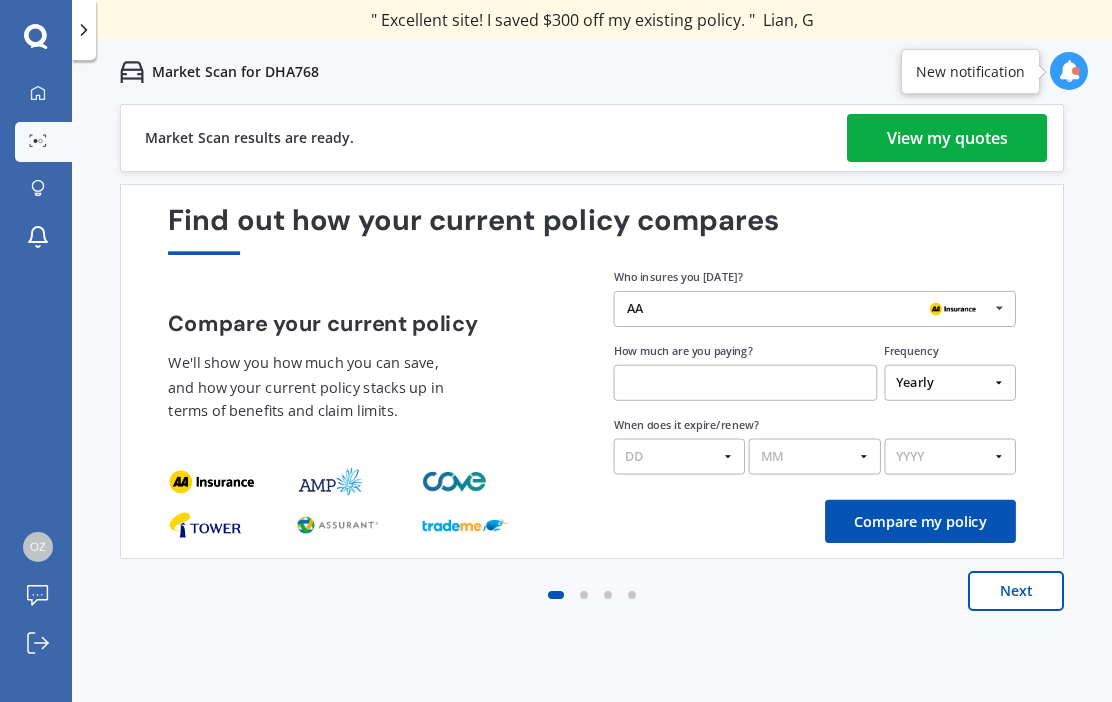 click on "View my quotes" at bounding box center (947, 138) 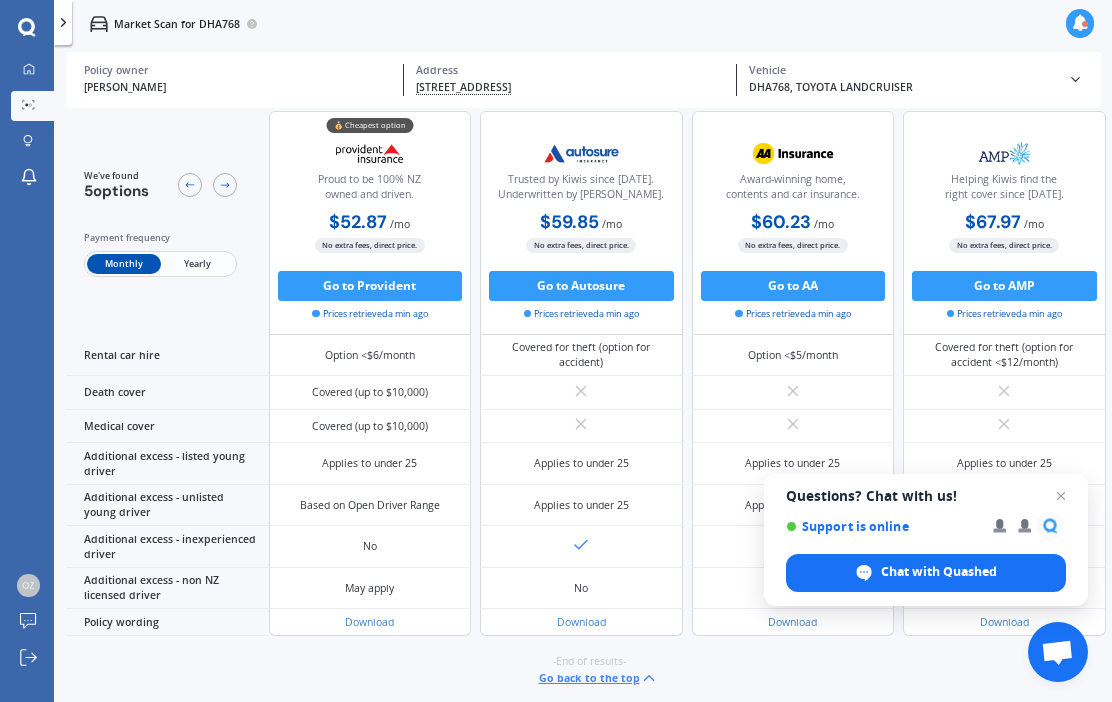 scroll, scrollTop: 1116, scrollLeft: 0, axis: vertical 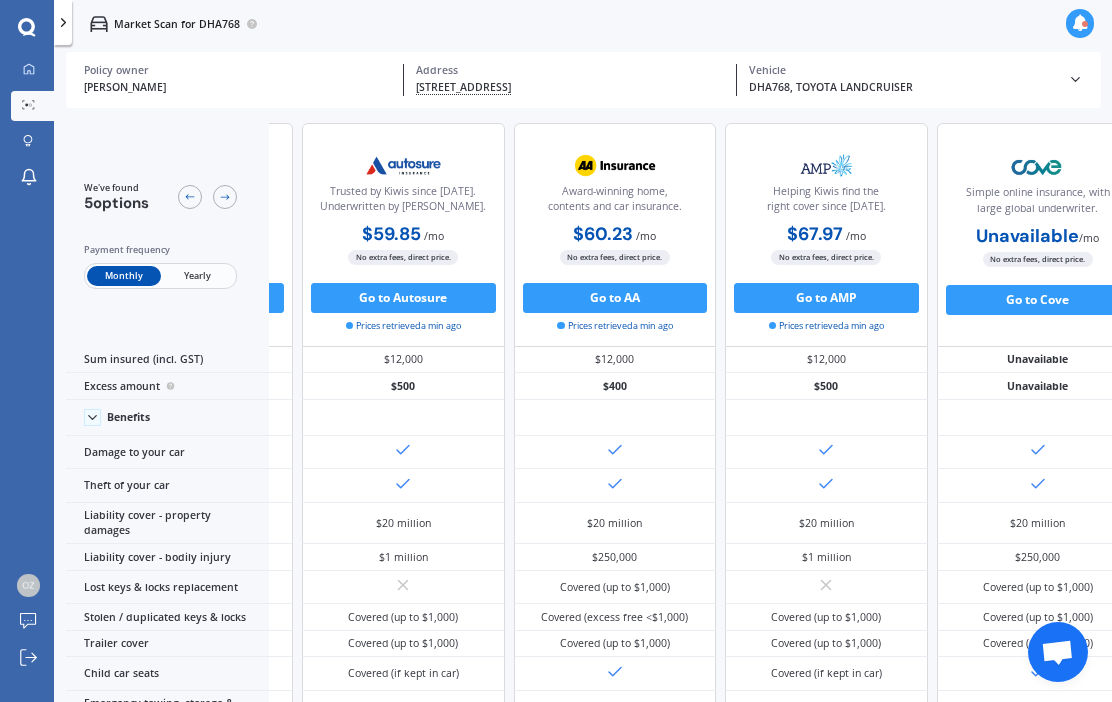 click 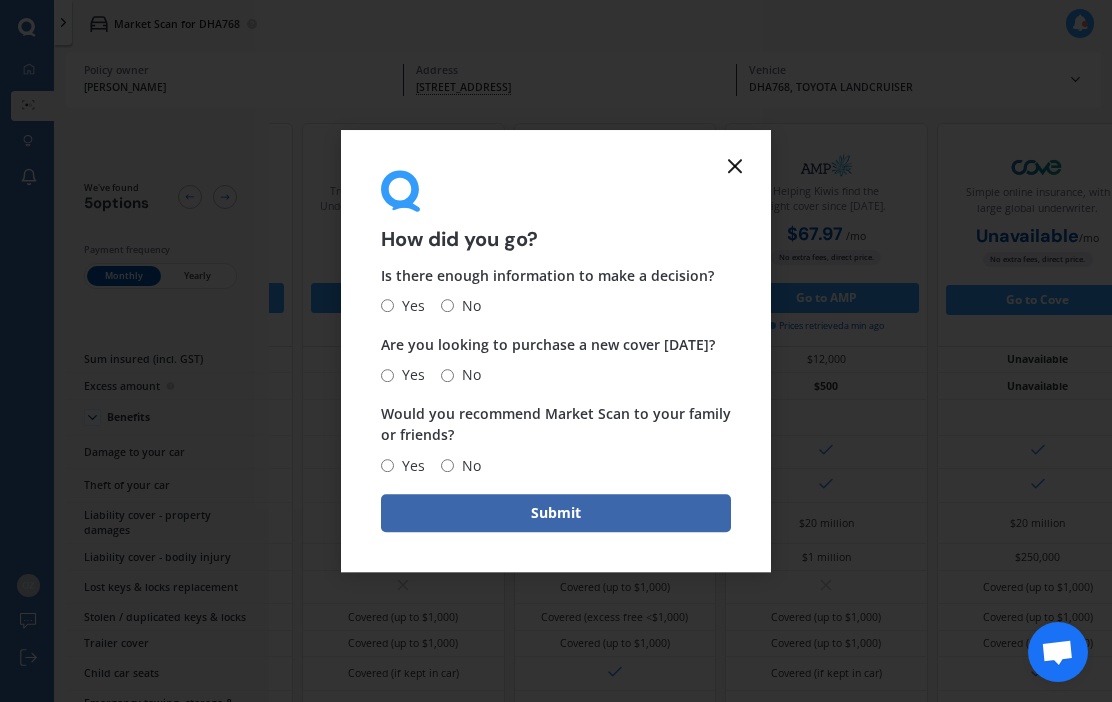click 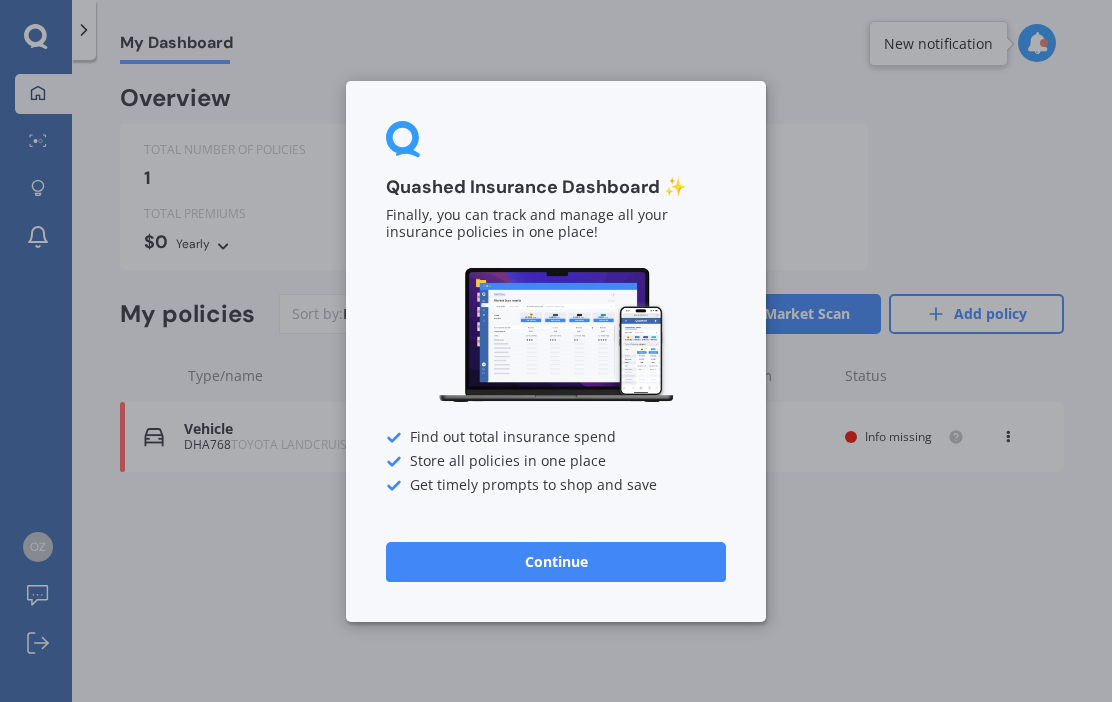 click on "Quashed Insurance Dashboard ✨ Finally, you can track and manage all your insurance policies in one place!  Find out total insurance spend  Store all policies in one place  Get timely prompts to shop and save Continue" at bounding box center (556, 351) 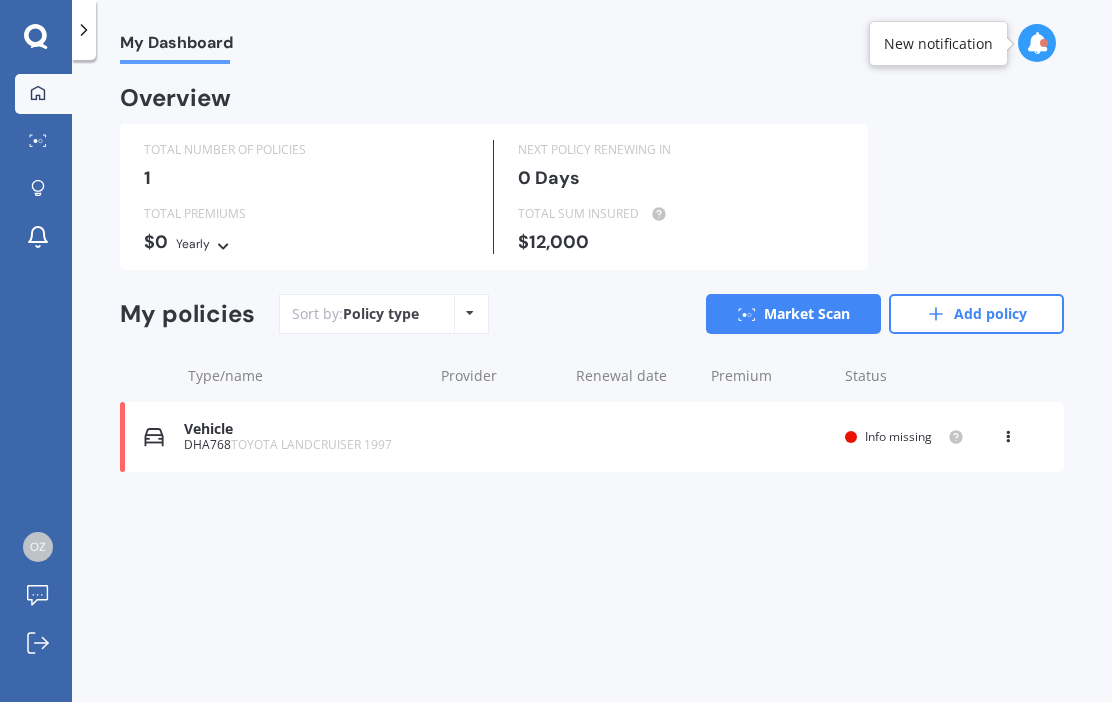 click at bounding box center (38, 189) 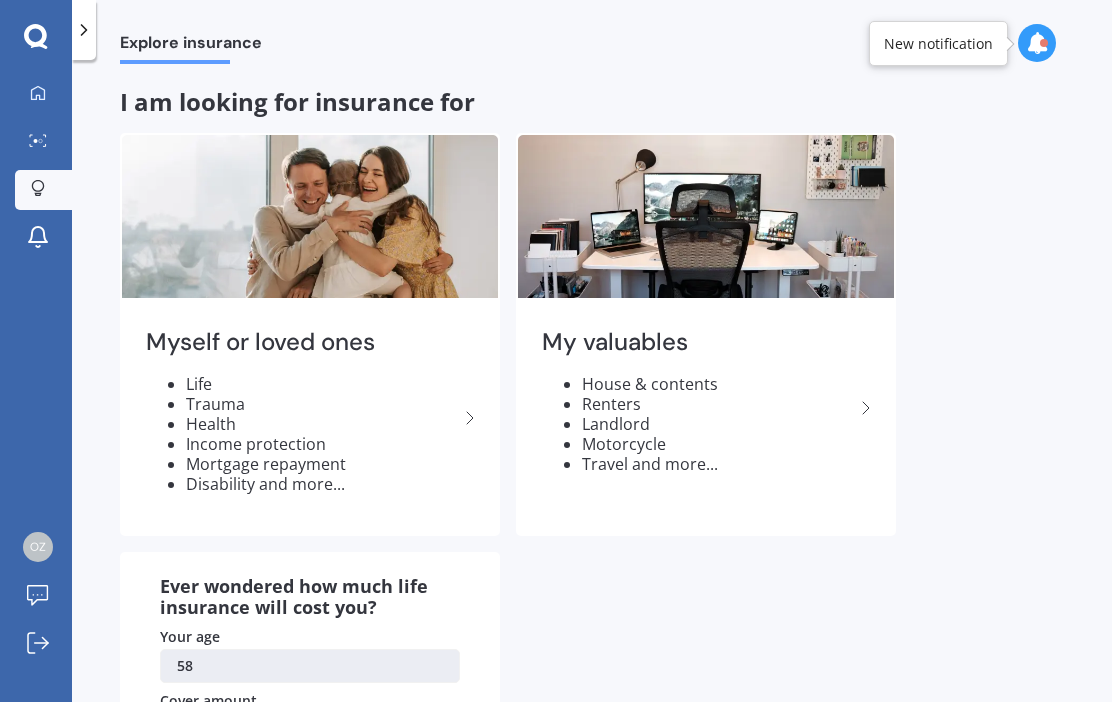 click on "My valuables House & contents Renters Landlord Motorcycle Travel and more..." at bounding box center [706, 408] 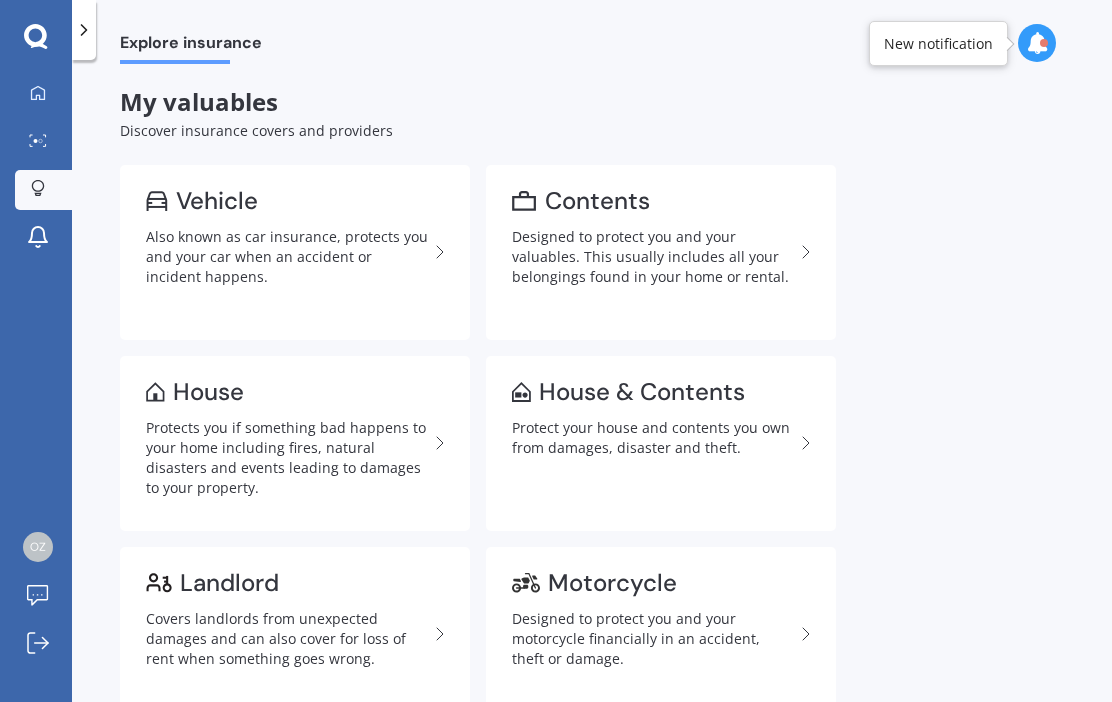 click on "House & Contents Protect your house and contents you own from damages, disaster and theft." at bounding box center (661, 443) 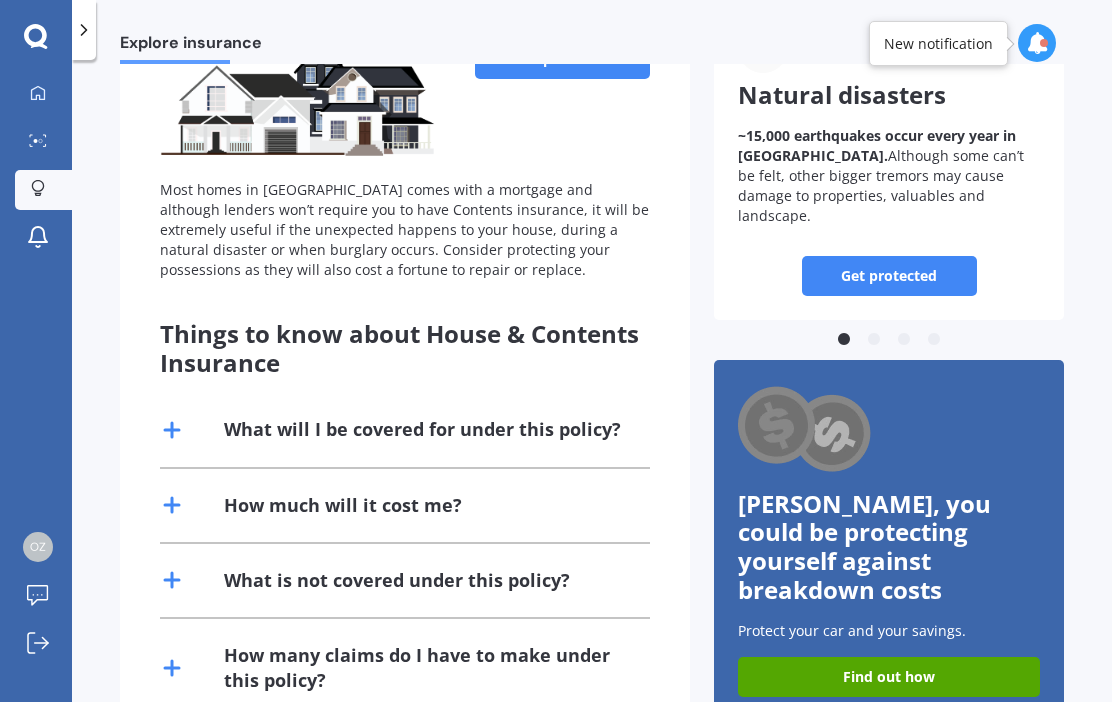 scroll, scrollTop: 206, scrollLeft: 0, axis: vertical 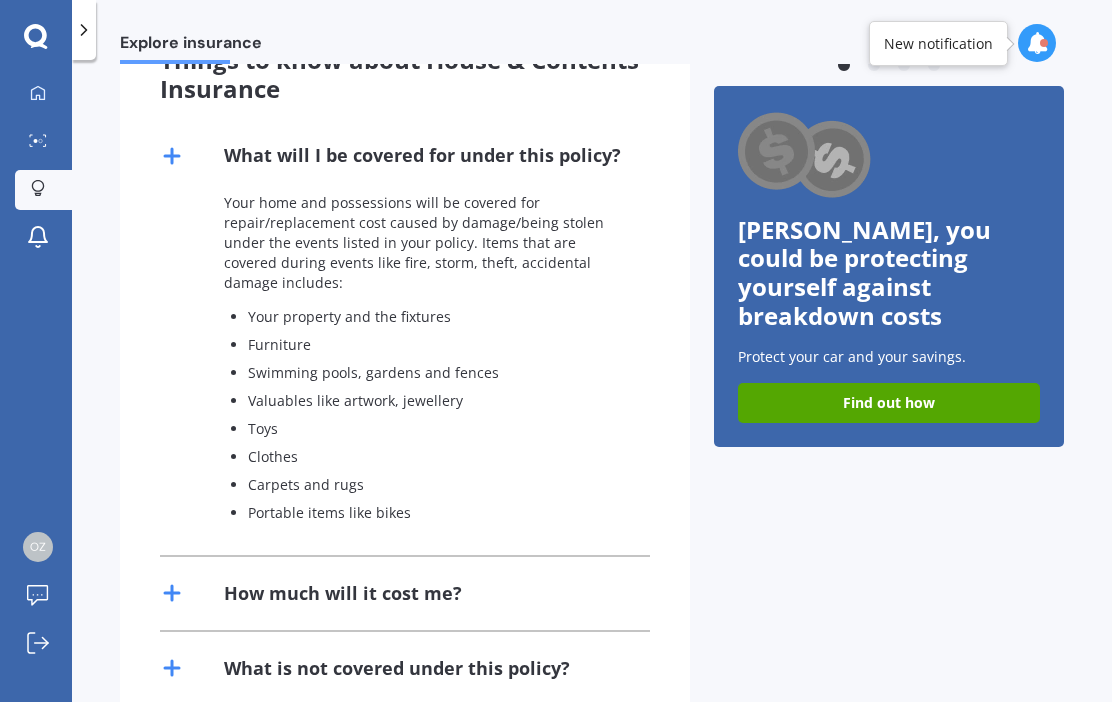 click on "How much will it cost me?" at bounding box center [405, 593] 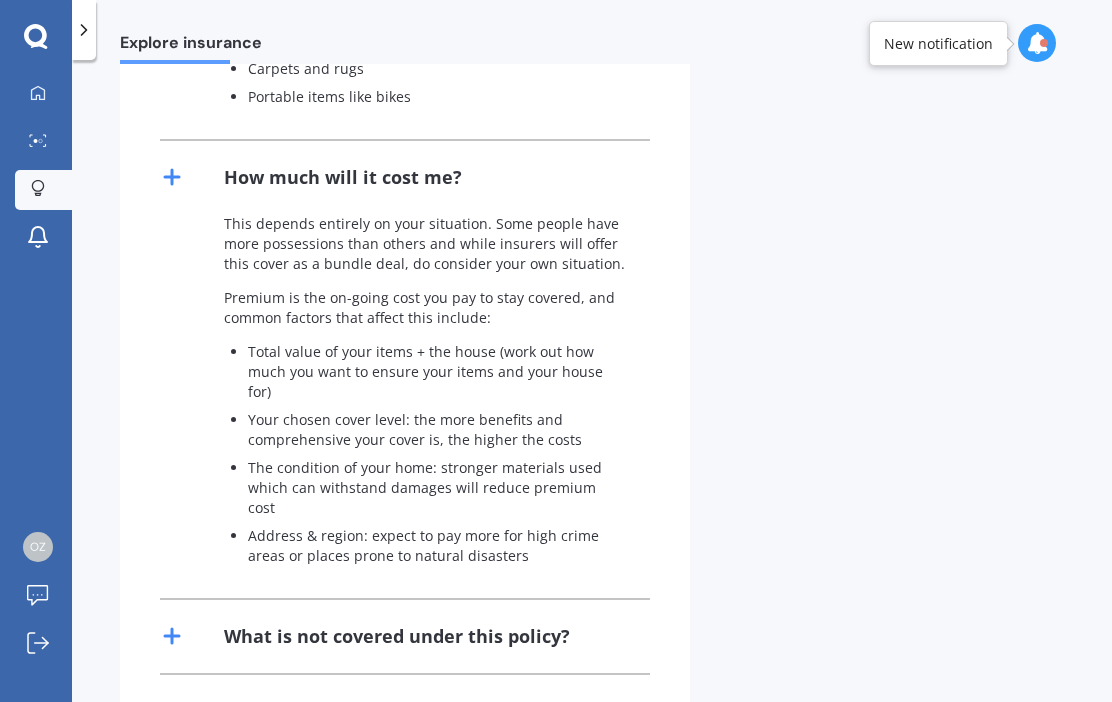 scroll, scrollTop: 898, scrollLeft: 0, axis: vertical 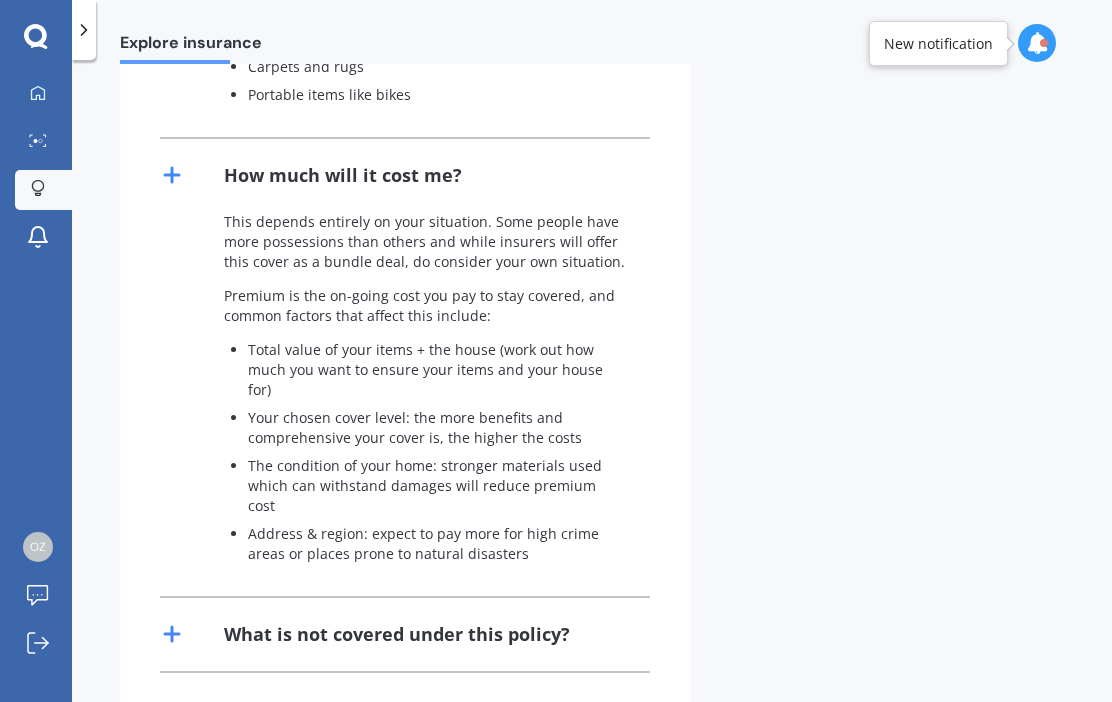 click on "What is not covered under this policy?" at bounding box center [405, 634] 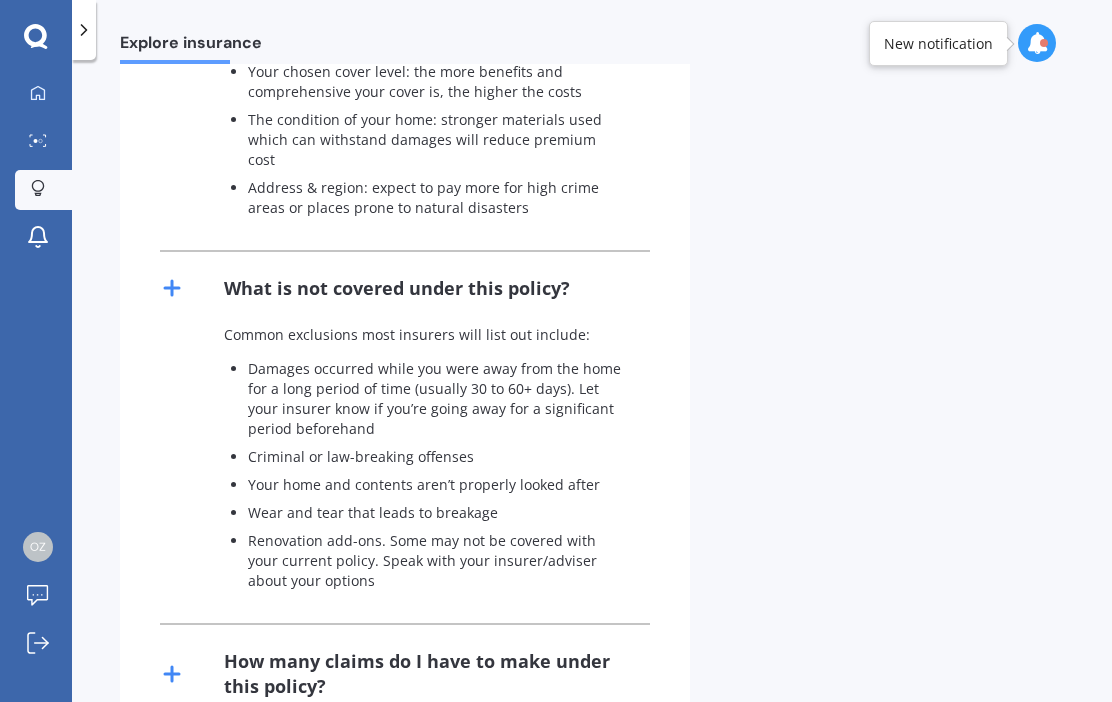 scroll, scrollTop: 1242, scrollLeft: 0, axis: vertical 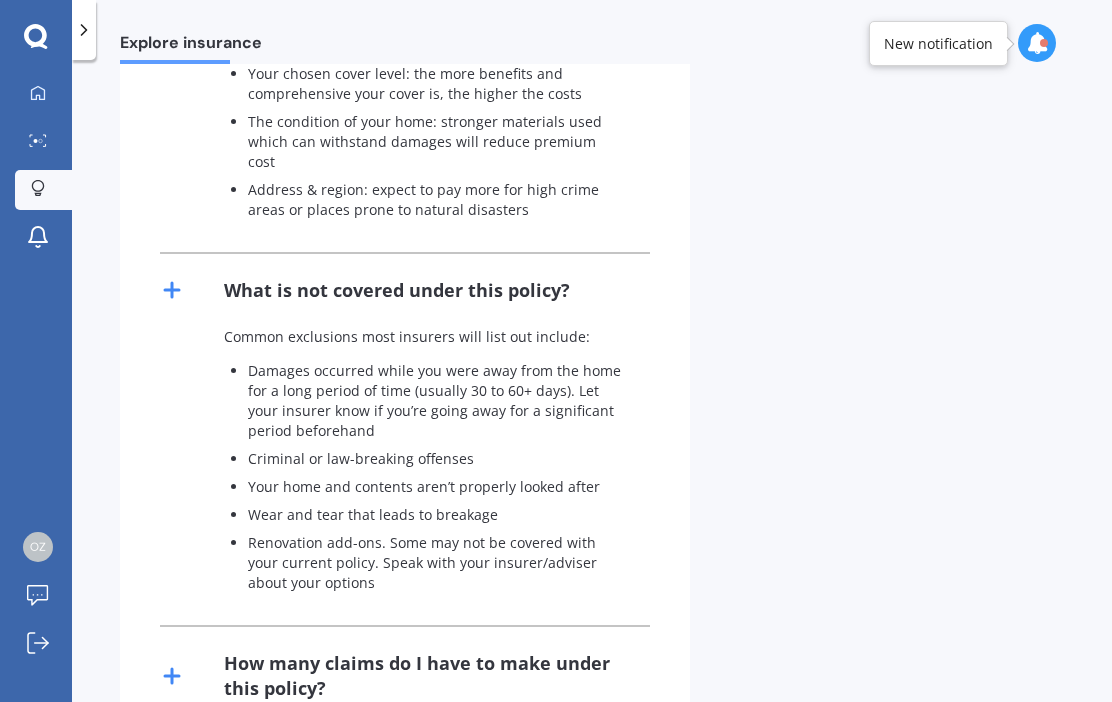 click 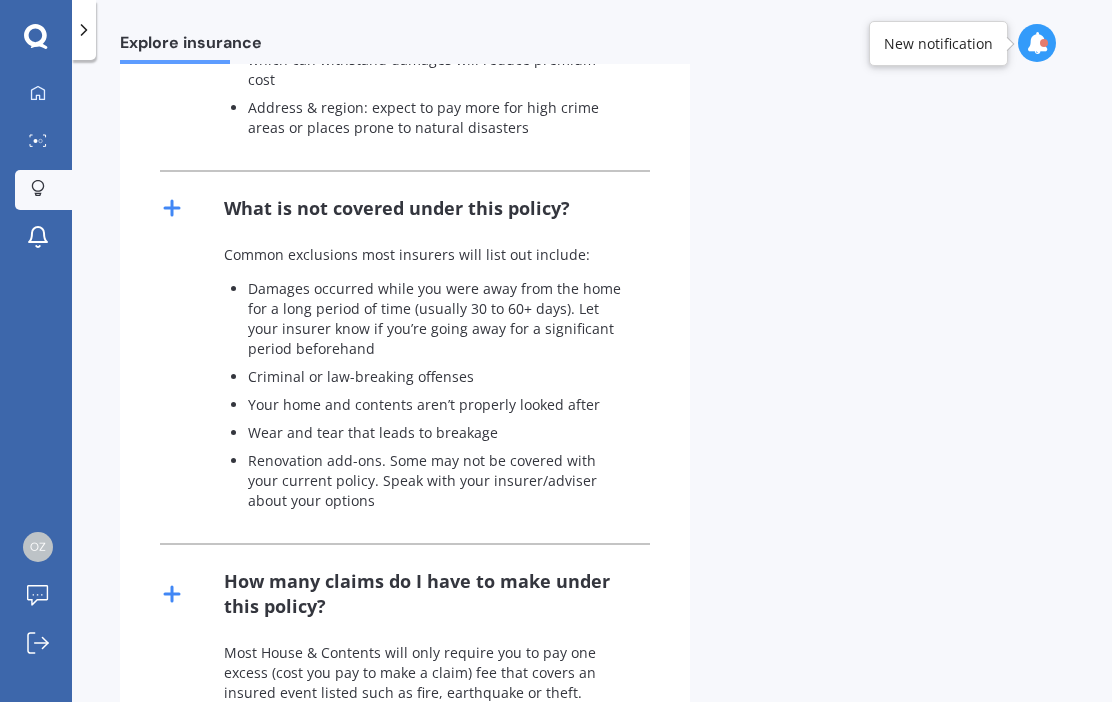 scroll, scrollTop: 1323, scrollLeft: 0, axis: vertical 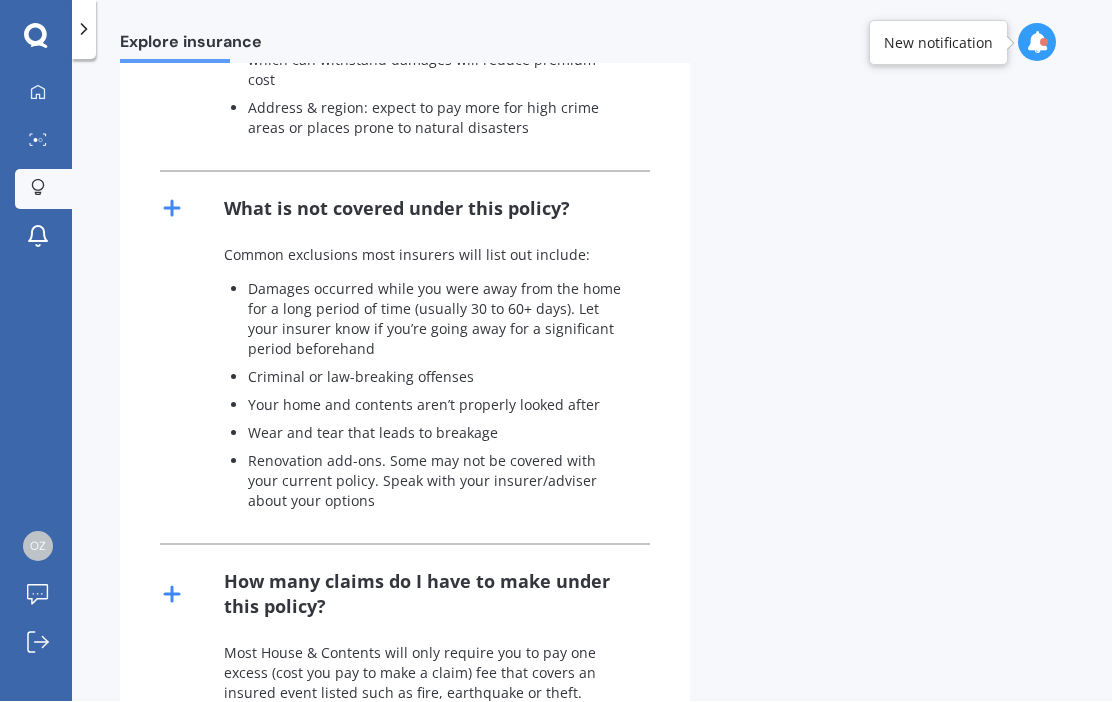 click 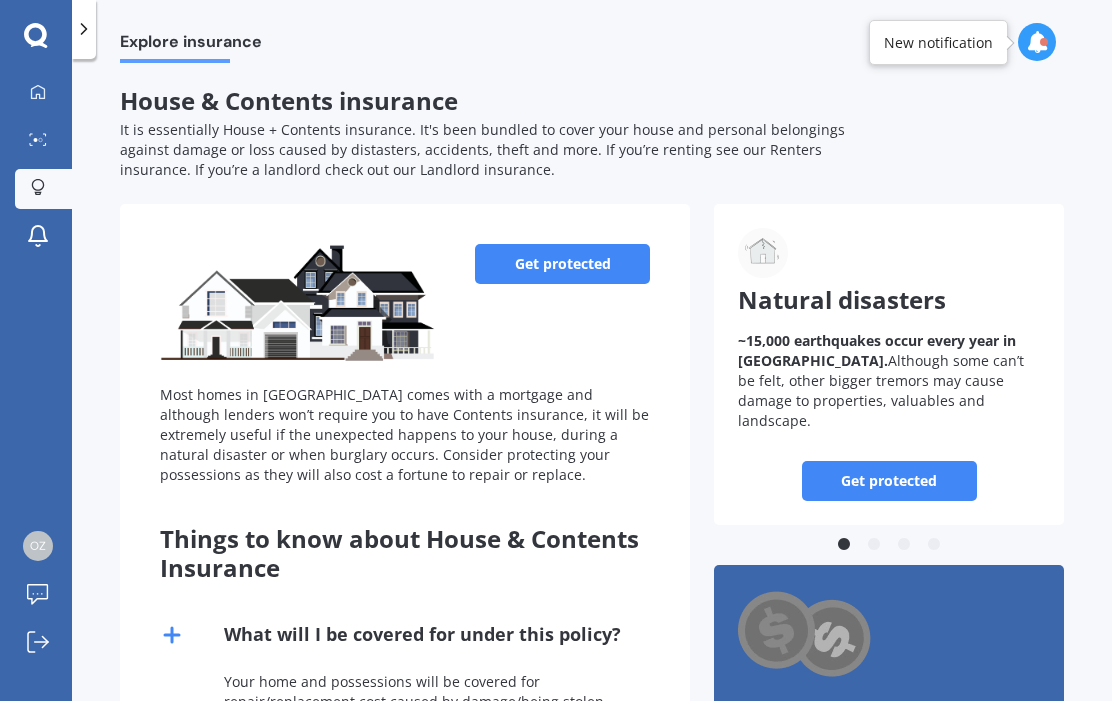 scroll, scrollTop: 0, scrollLeft: 0, axis: both 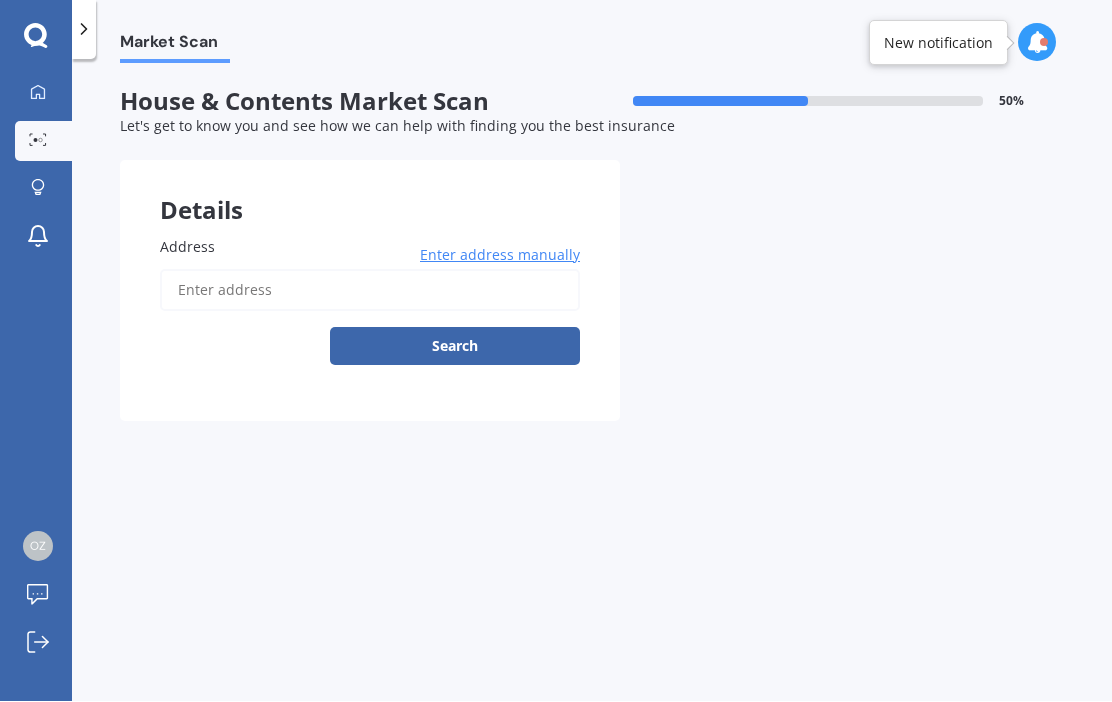 click on "Address" at bounding box center [370, 291] 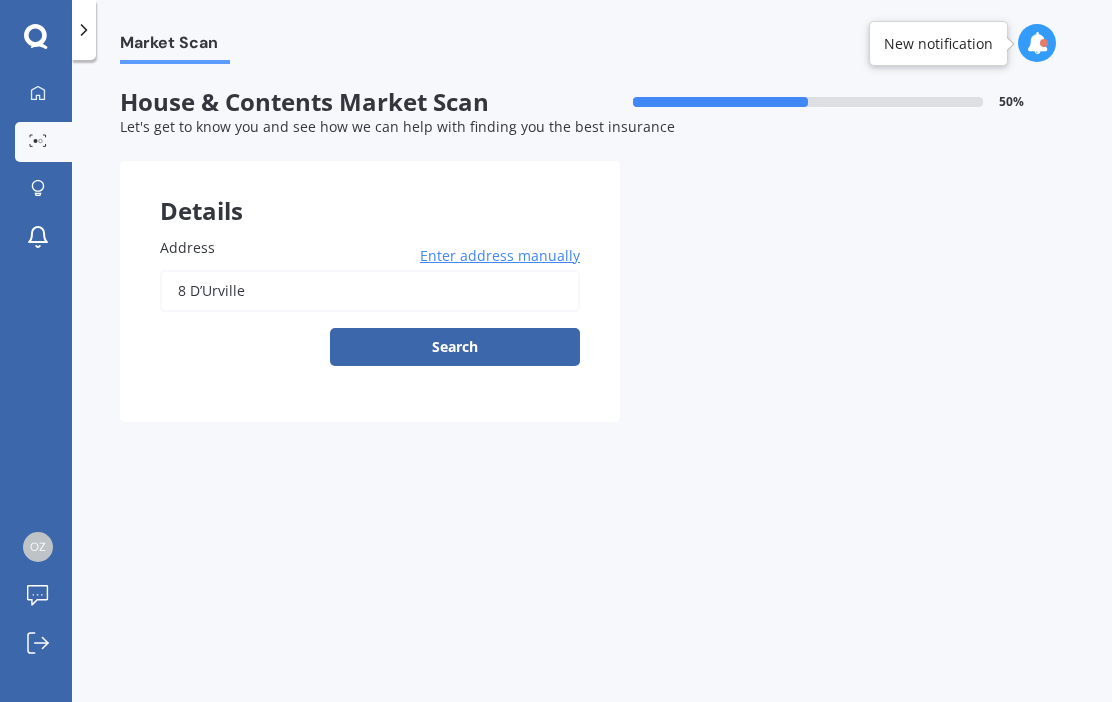 click on "8 D’Urville" at bounding box center [370, 291] 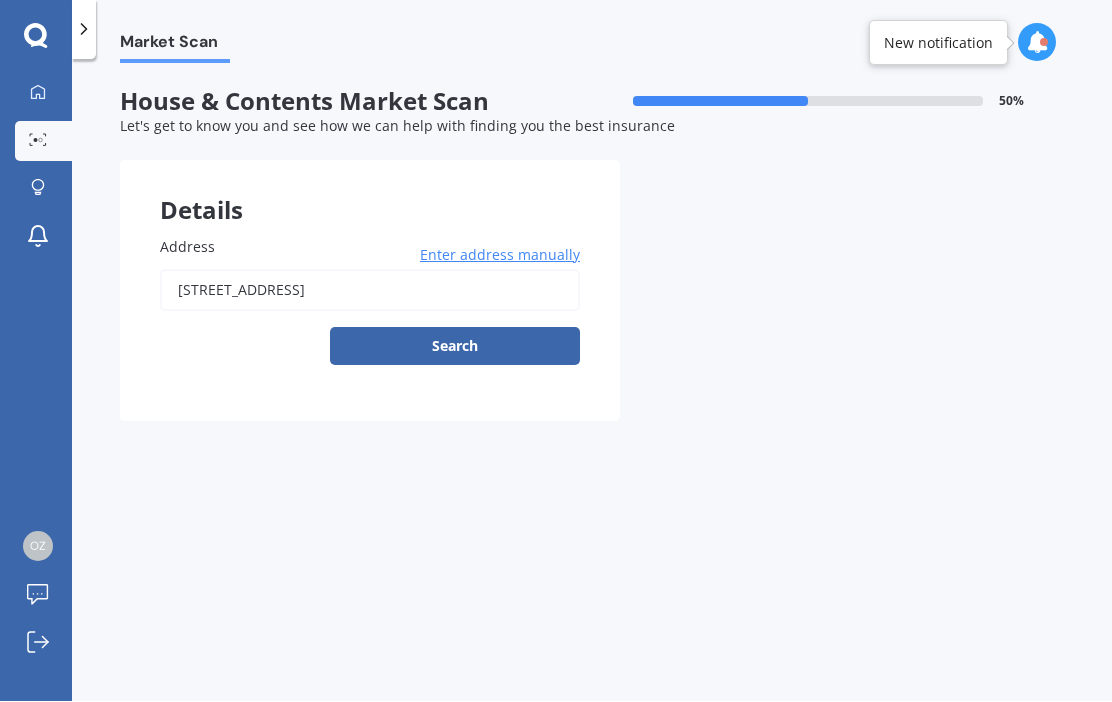 type on "[STREET_ADDRESS]" 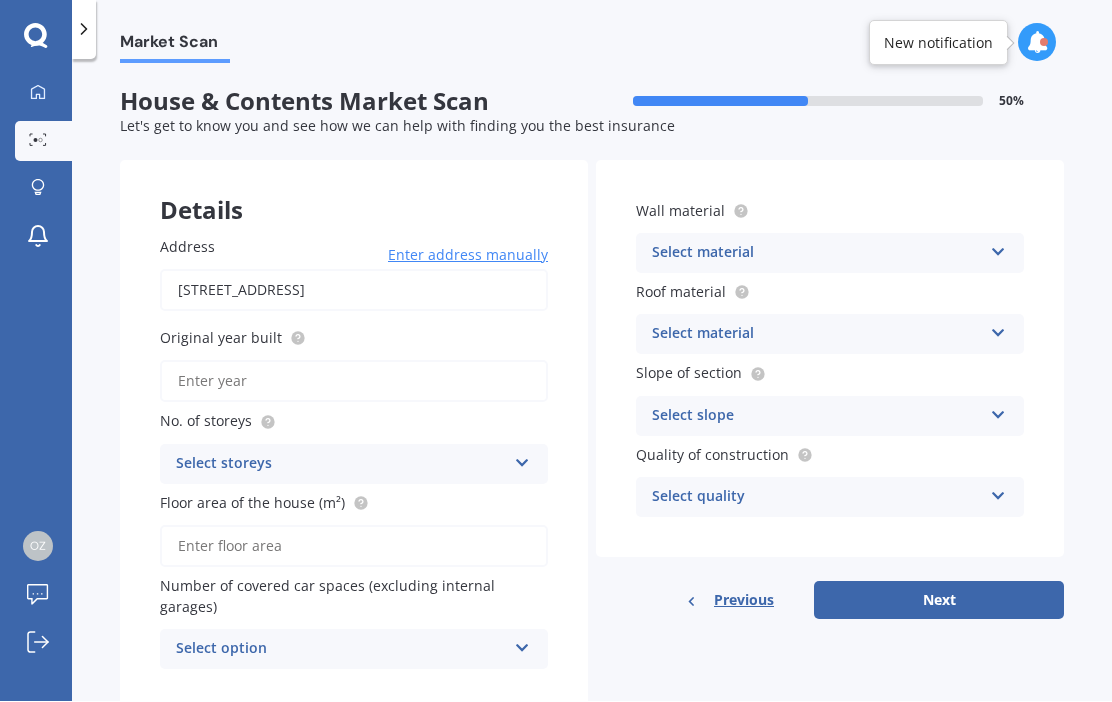 click at bounding box center (522, 460) 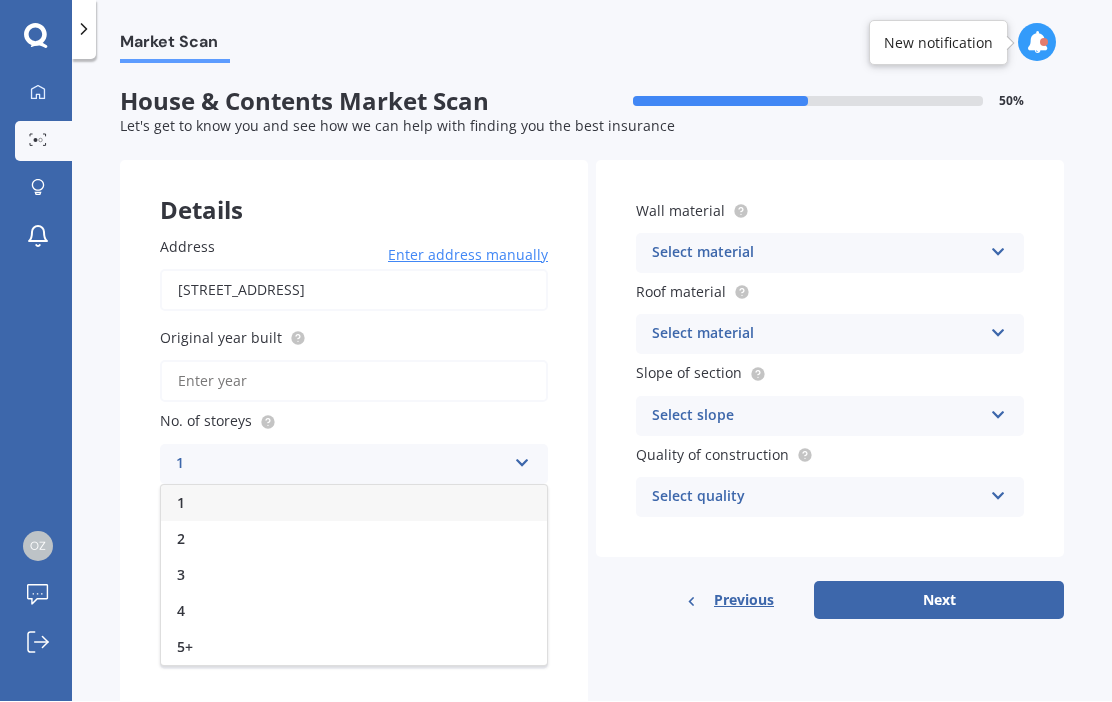 click on "2" at bounding box center [354, 540] 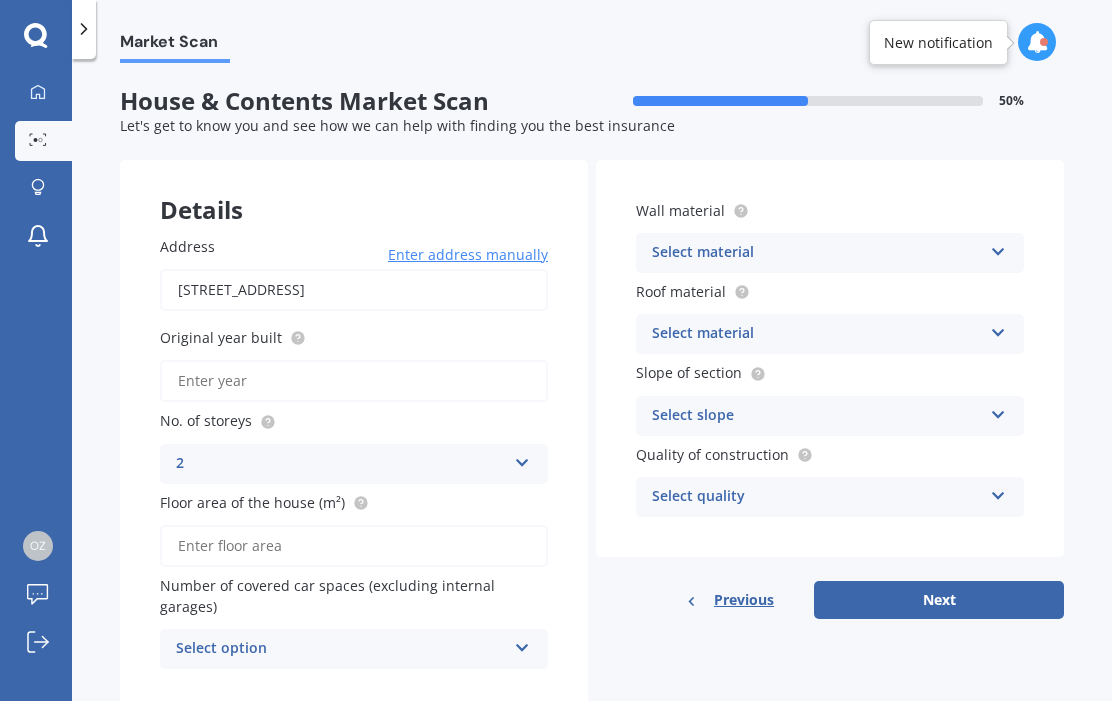 click on "Floor area of the house (m²)" at bounding box center [354, 547] 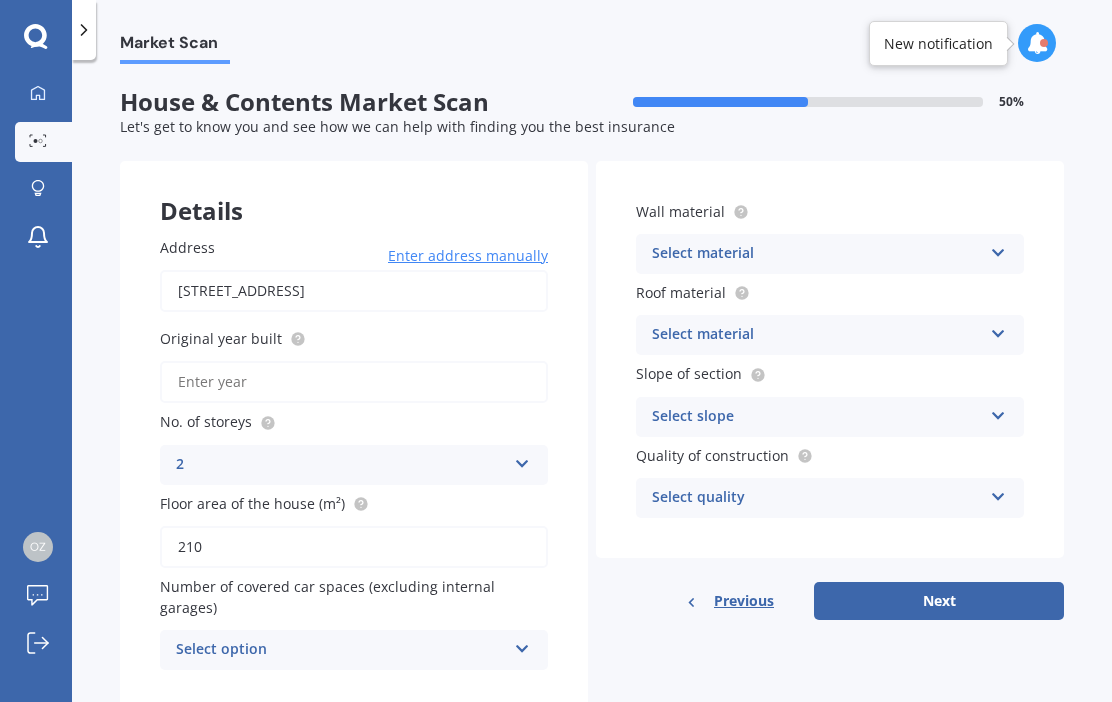 type on "210" 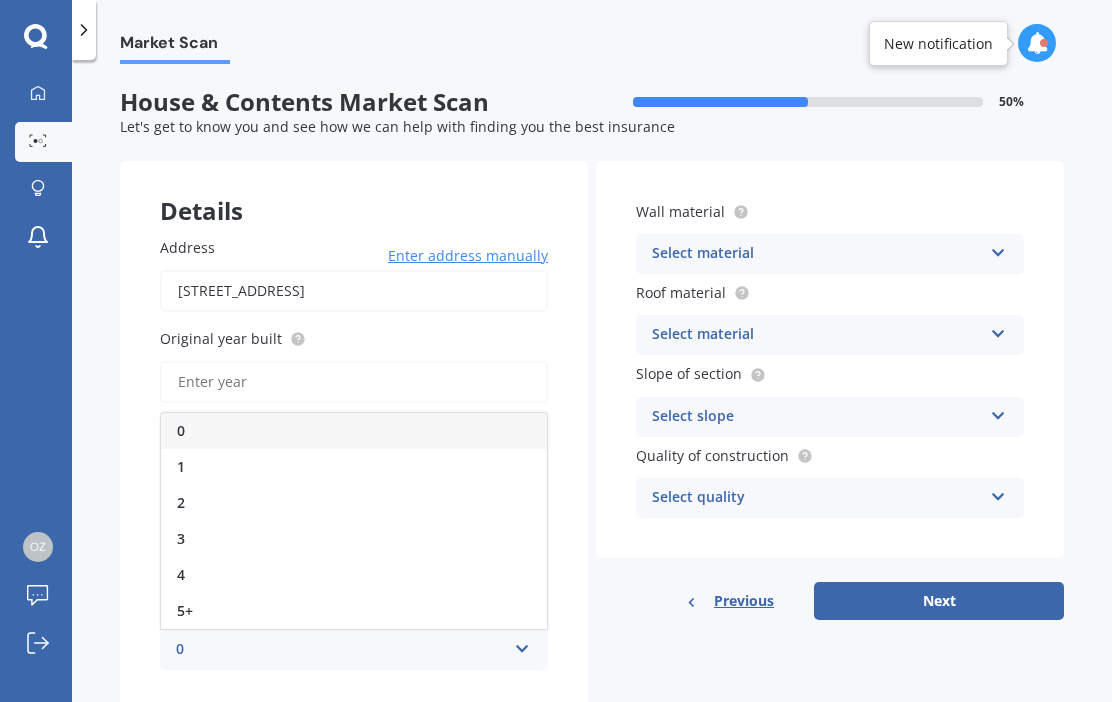click on "0" at bounding box center (354, 431) 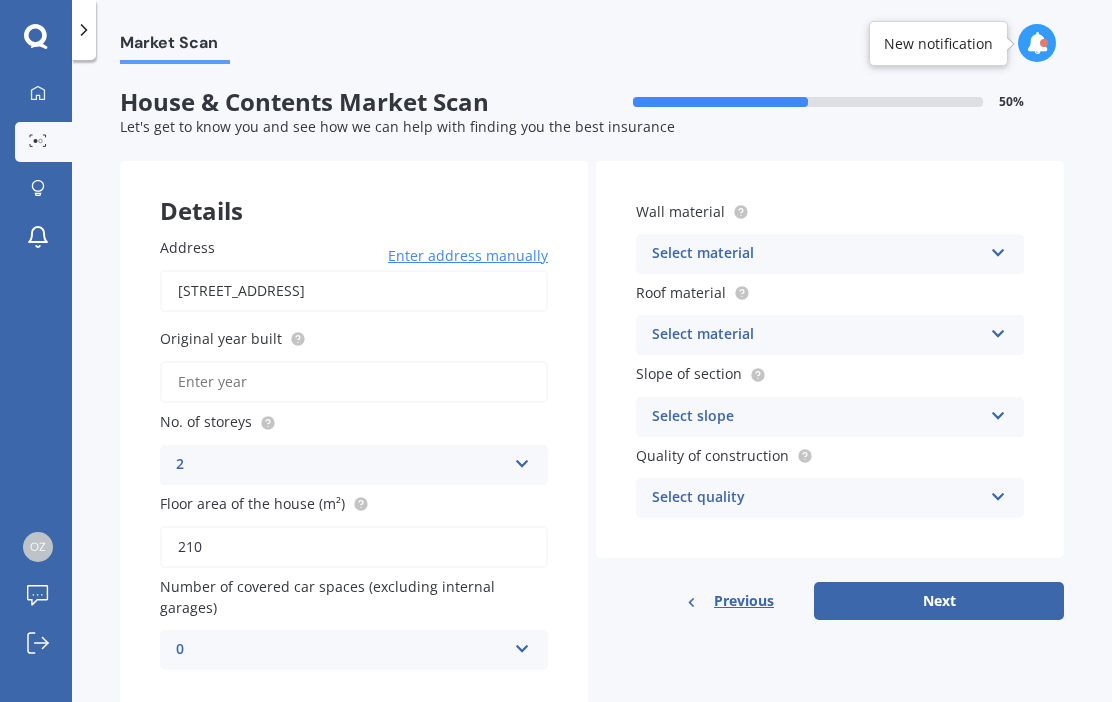 click at bounding box center [998, 249] 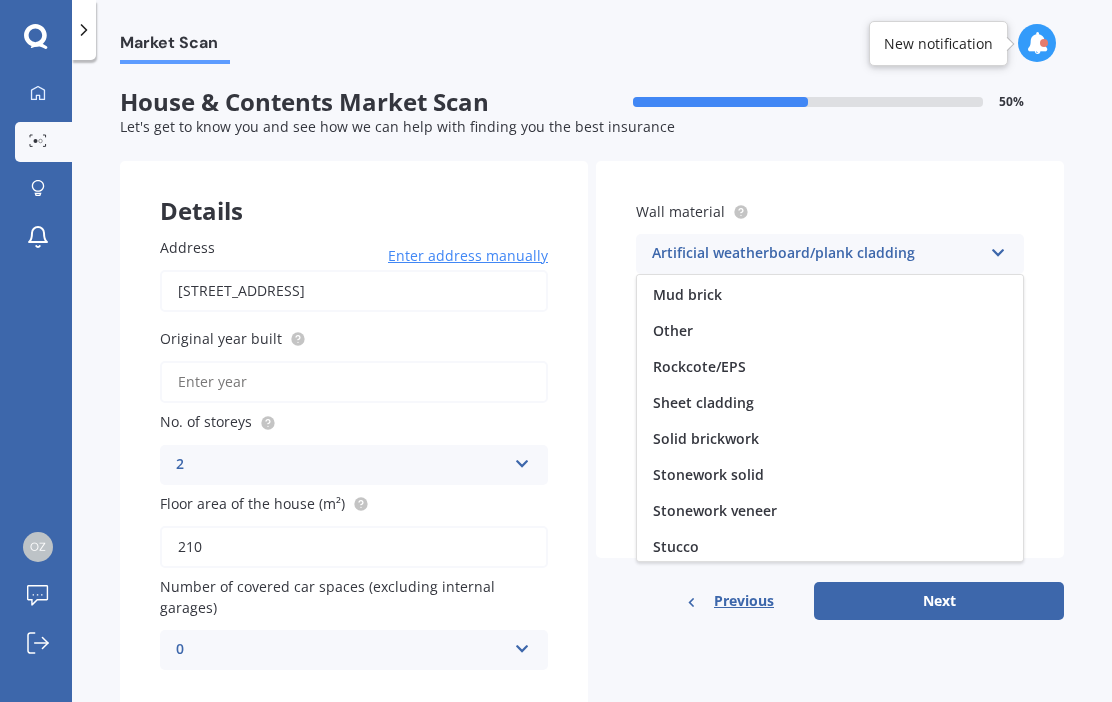scroll, scrollTop: 143, scrollLeft: 0, axis: vertical 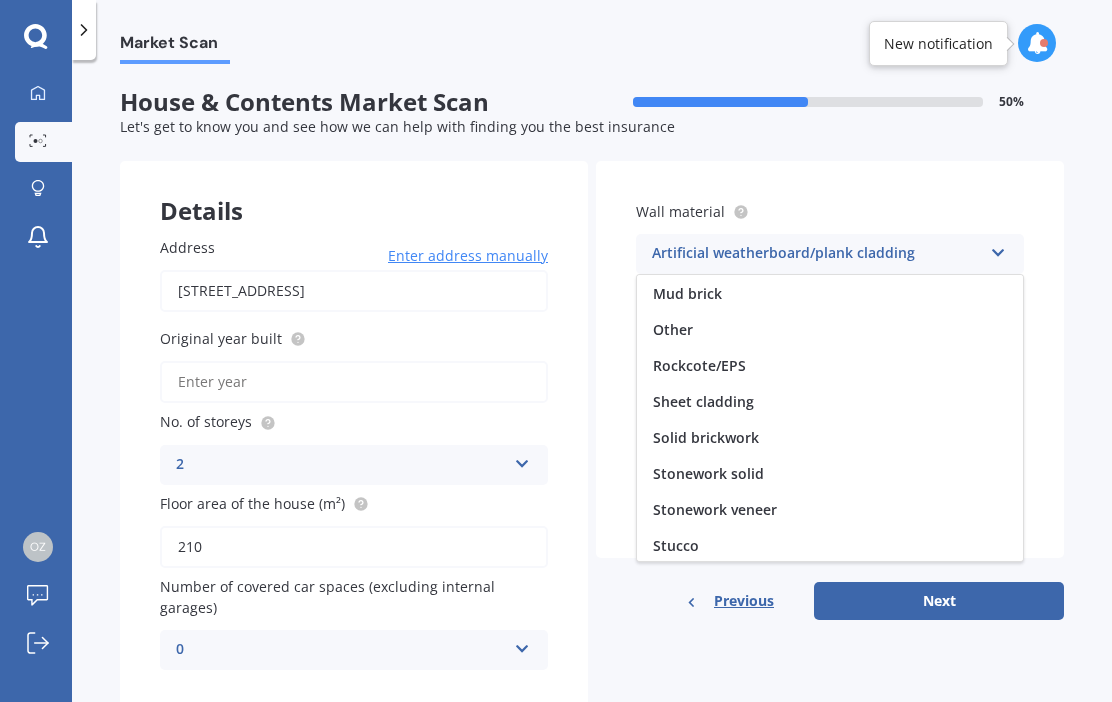 click on "Stucco" at bounding box center (676, 545) 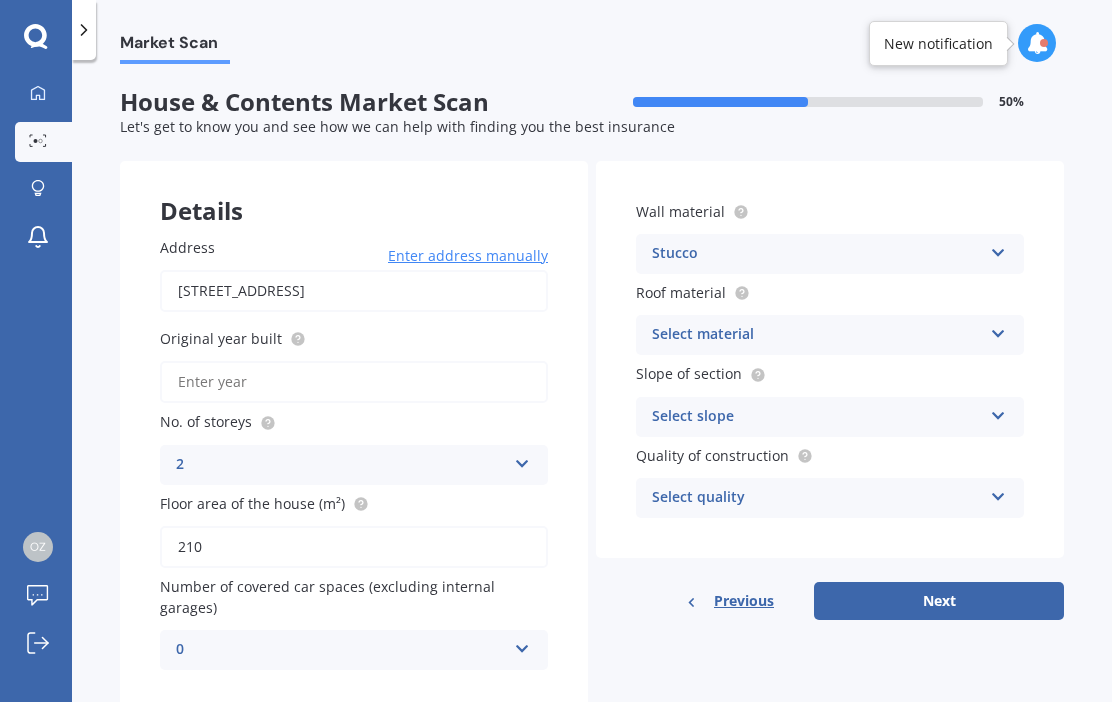 click at bounding box center (998, 330) 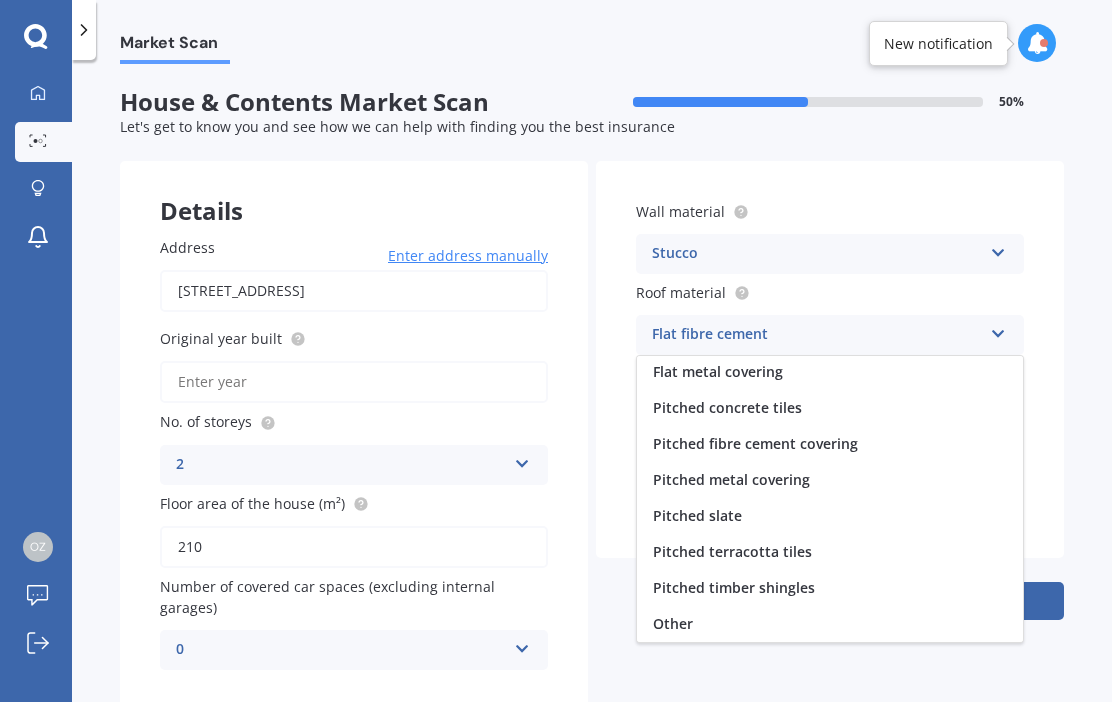 scroll, scrollTop: 74, scrollLeft: 0, axis: vertical 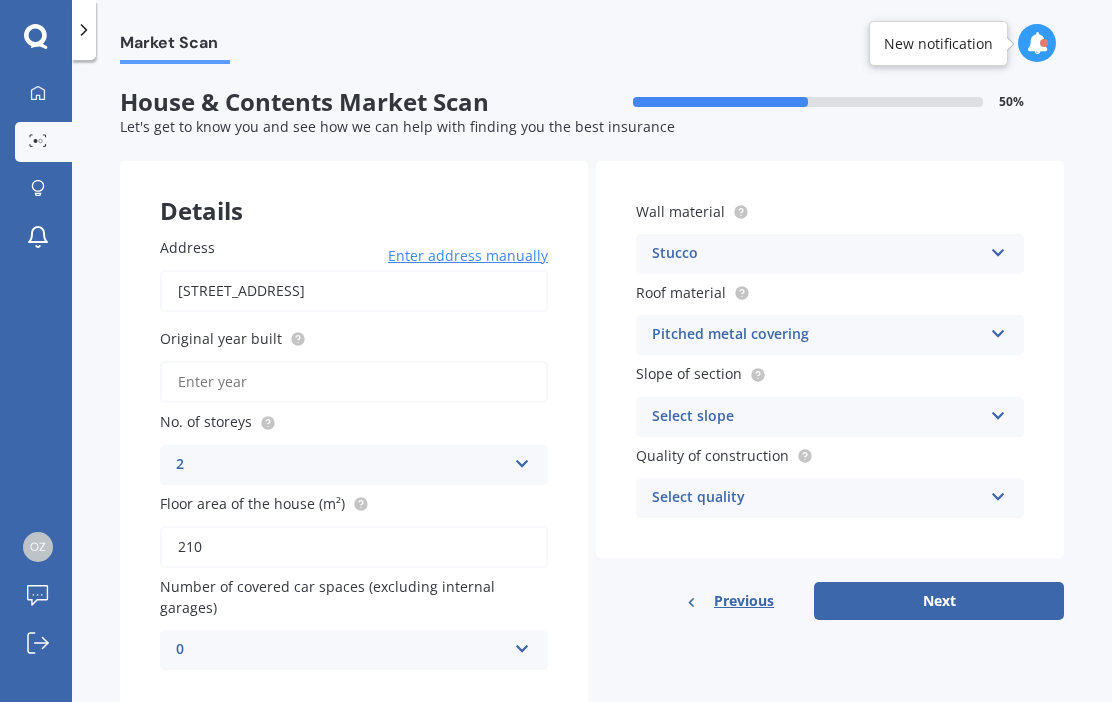 click at bounding box center [998, 412] 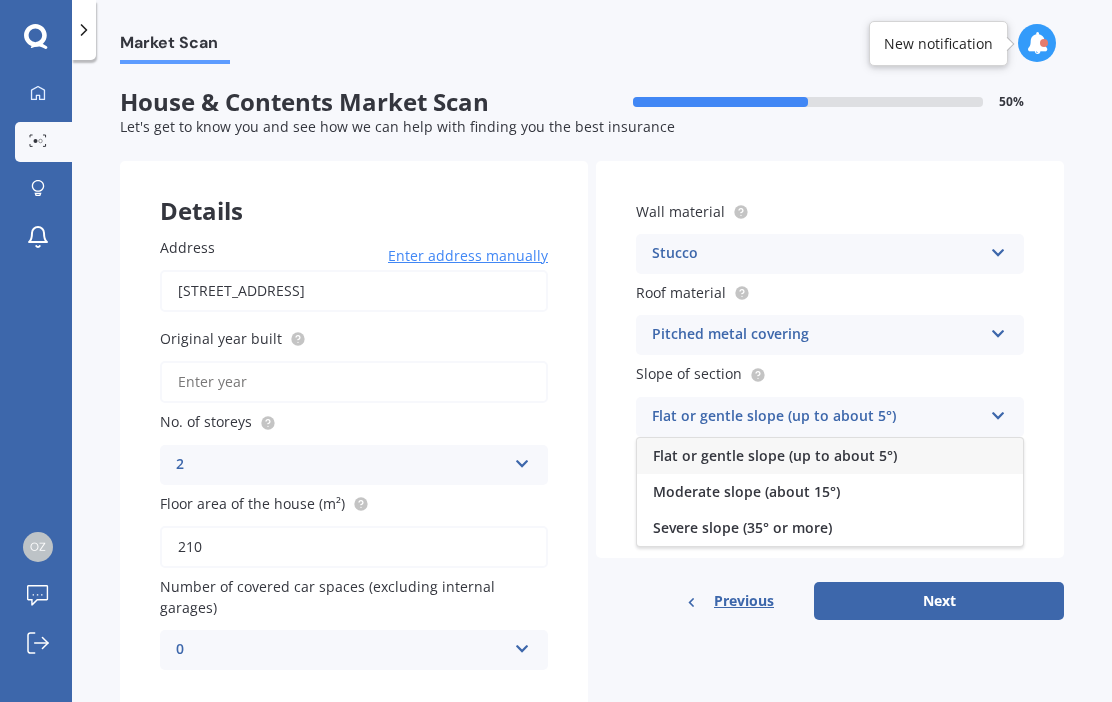 click on "Moderate slope (about 15°)" at bounding box center [746, 491] 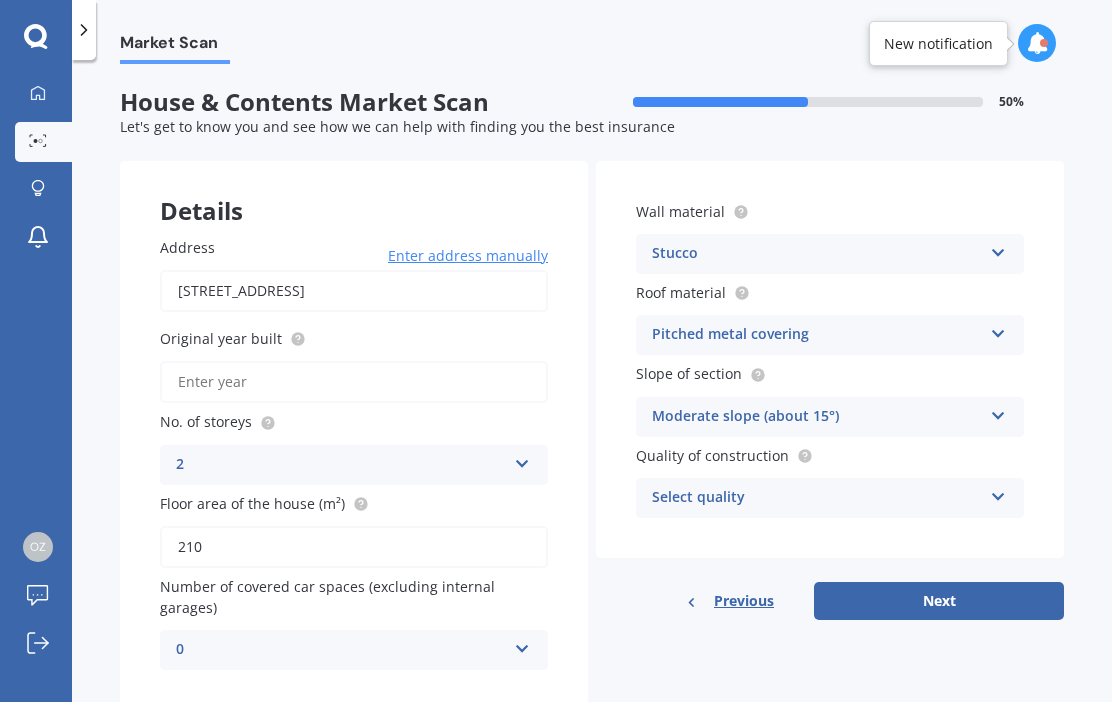 click at bounding box center [998, 493] 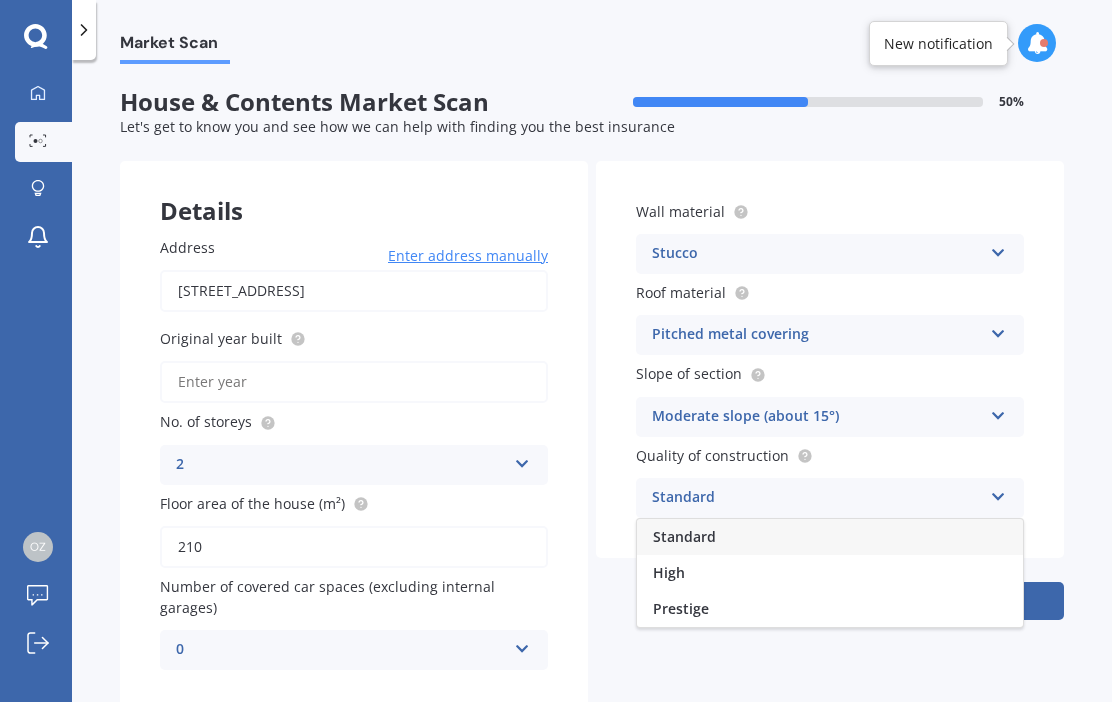 click on "Prestige" at bounding box center (830, 609) 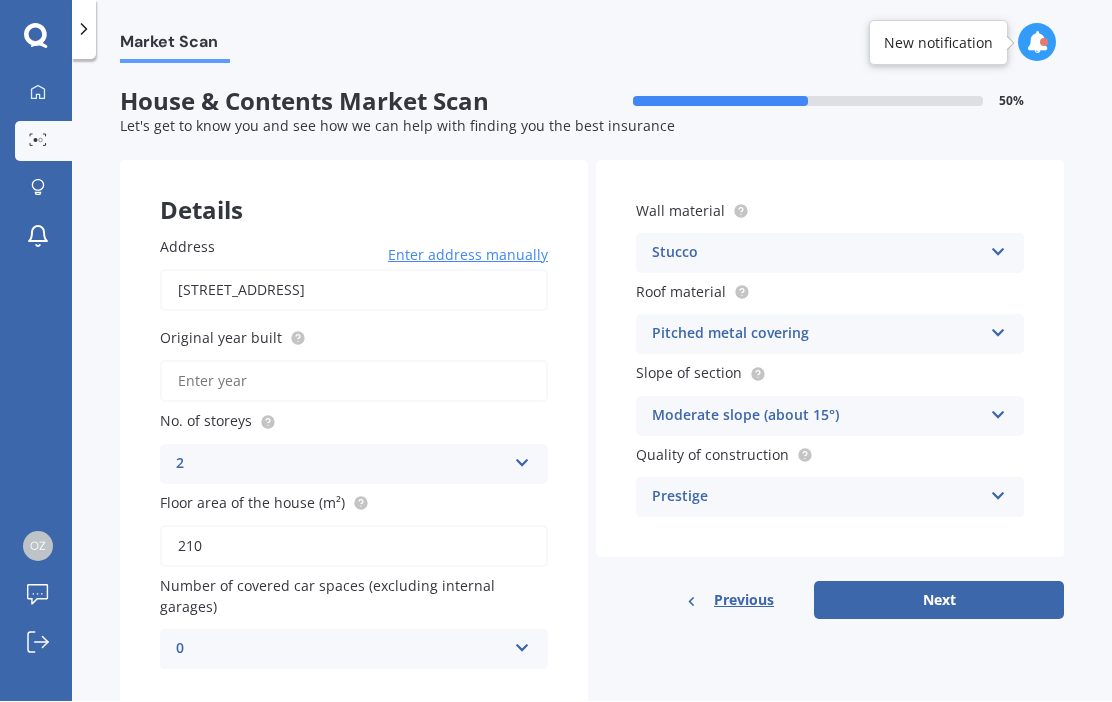 click on "Next" at bounding box center [939, 601] 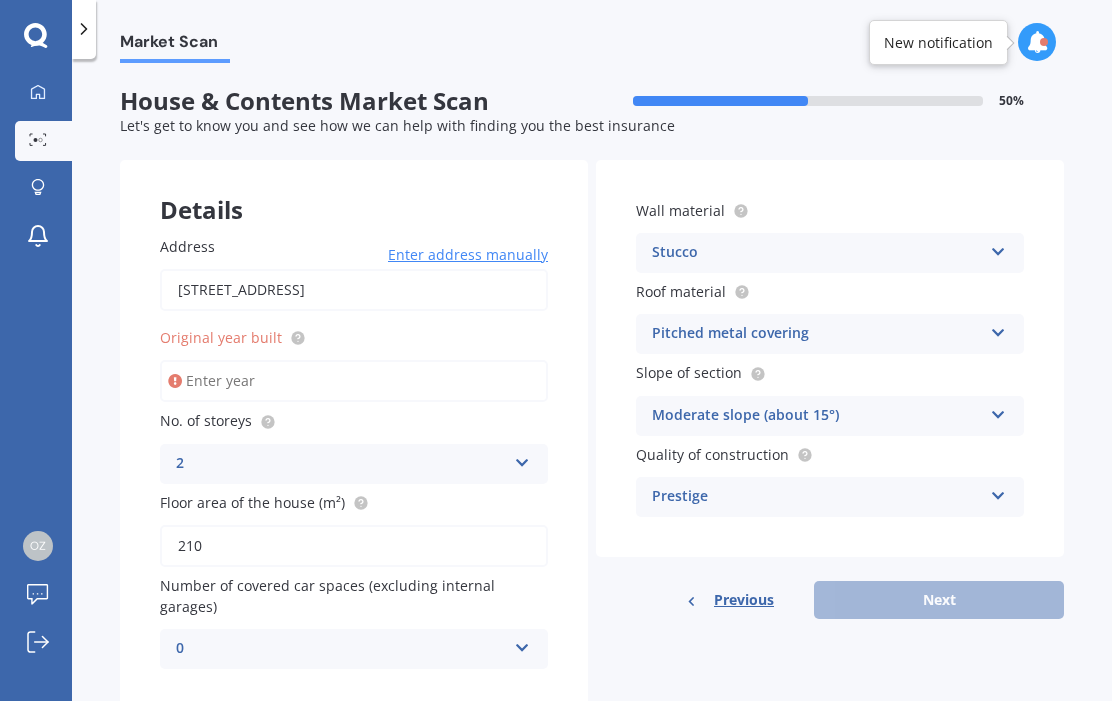 click on "Original year built" at bounding box center [354, 382] 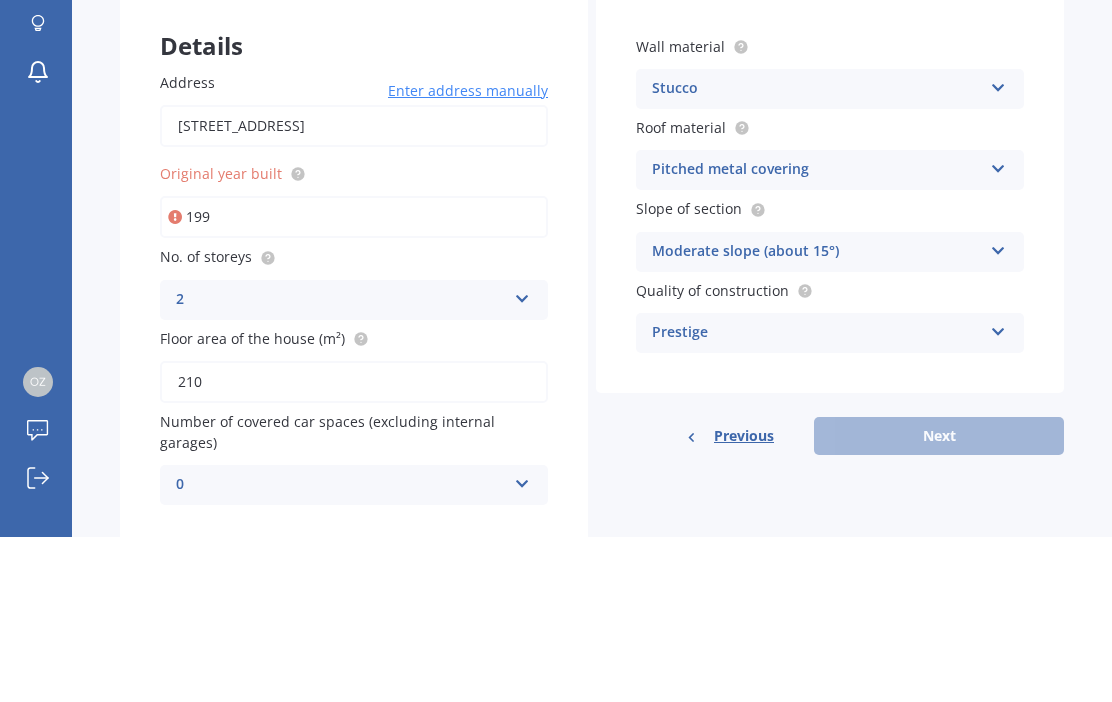 type on "1996" 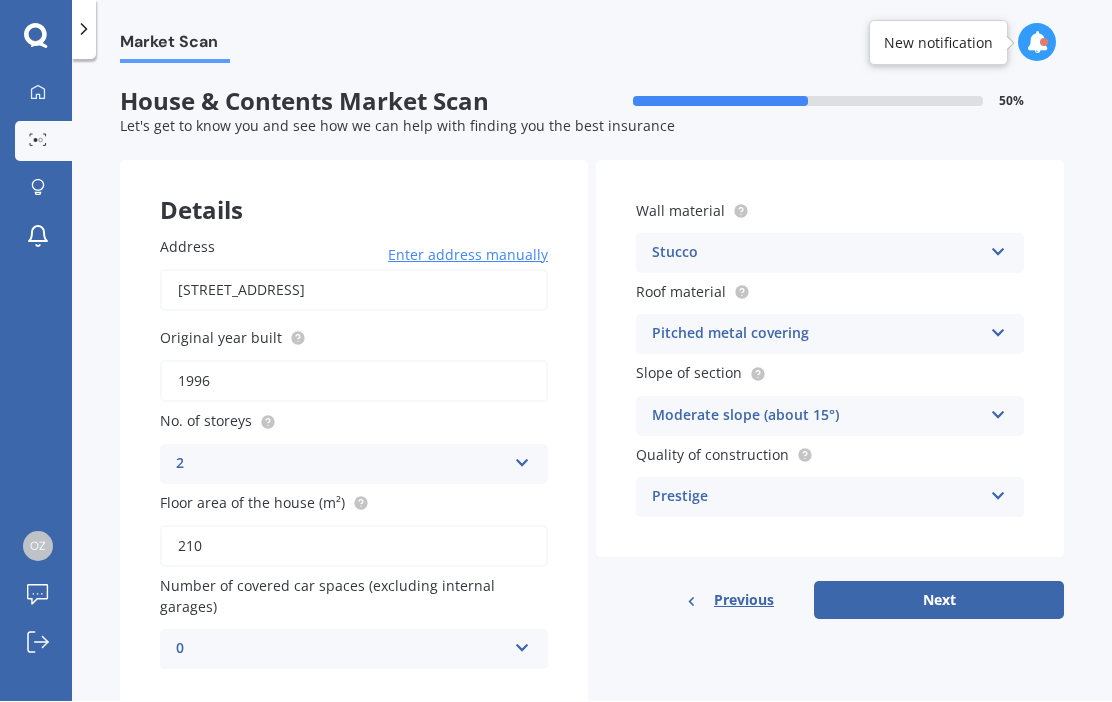 click on "Next" at bounding box center (939, 601) 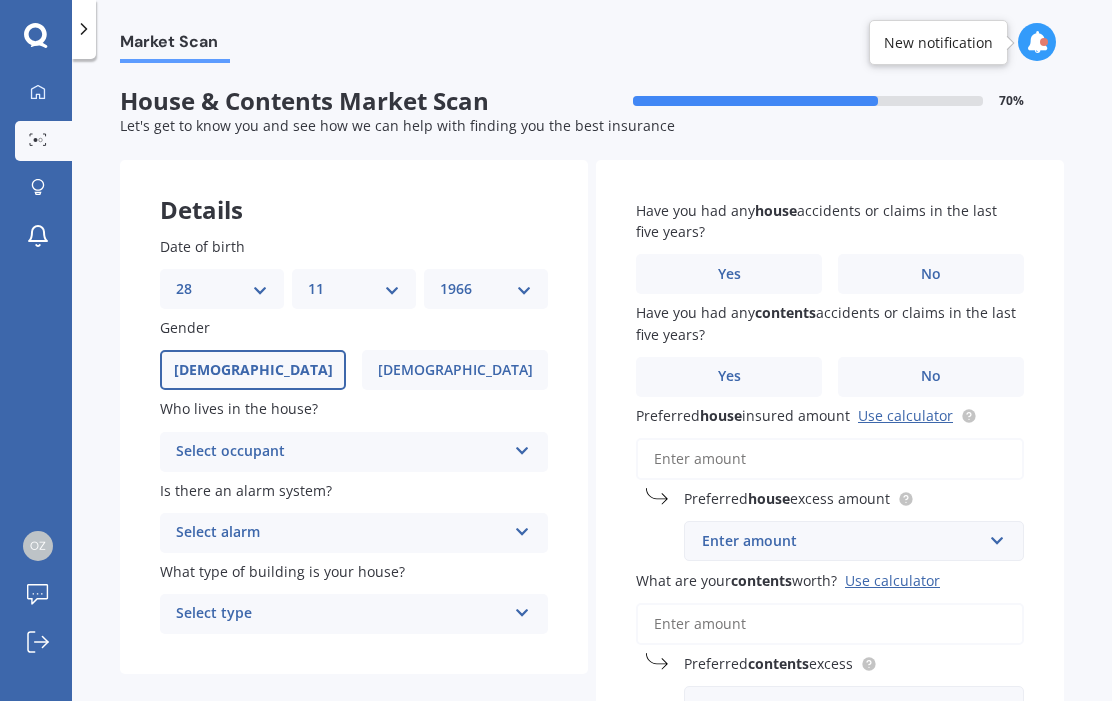 click at bounding box center [522, 448] 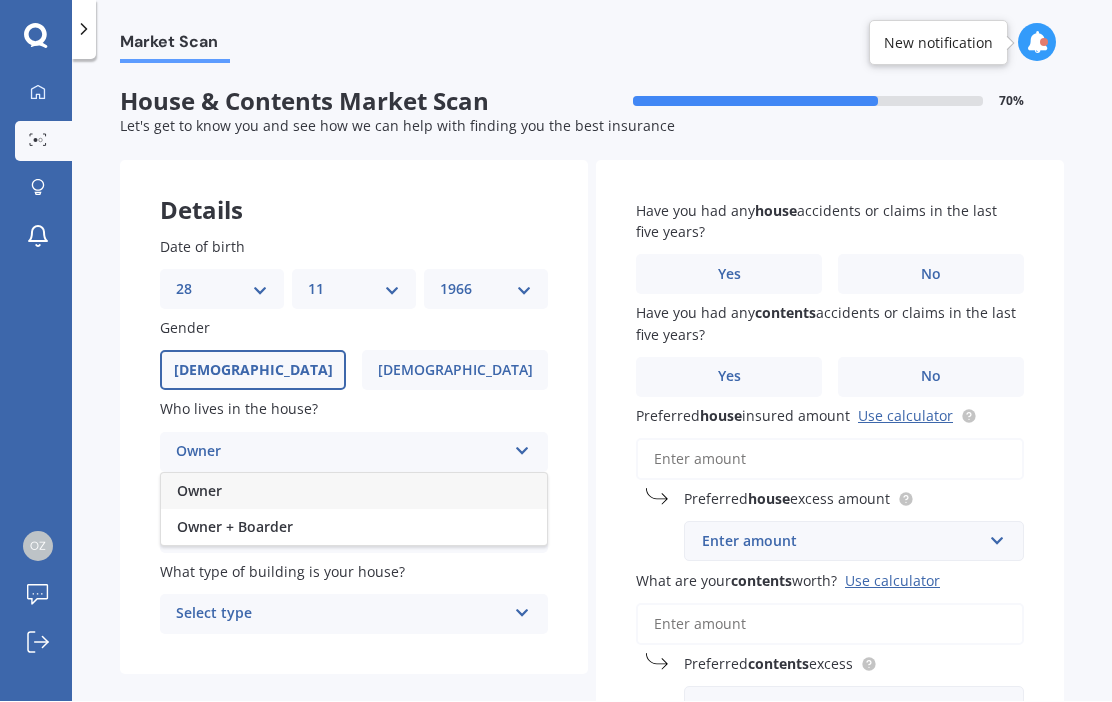 click on "Owner + Boarder" at bounding box center [354, 528] 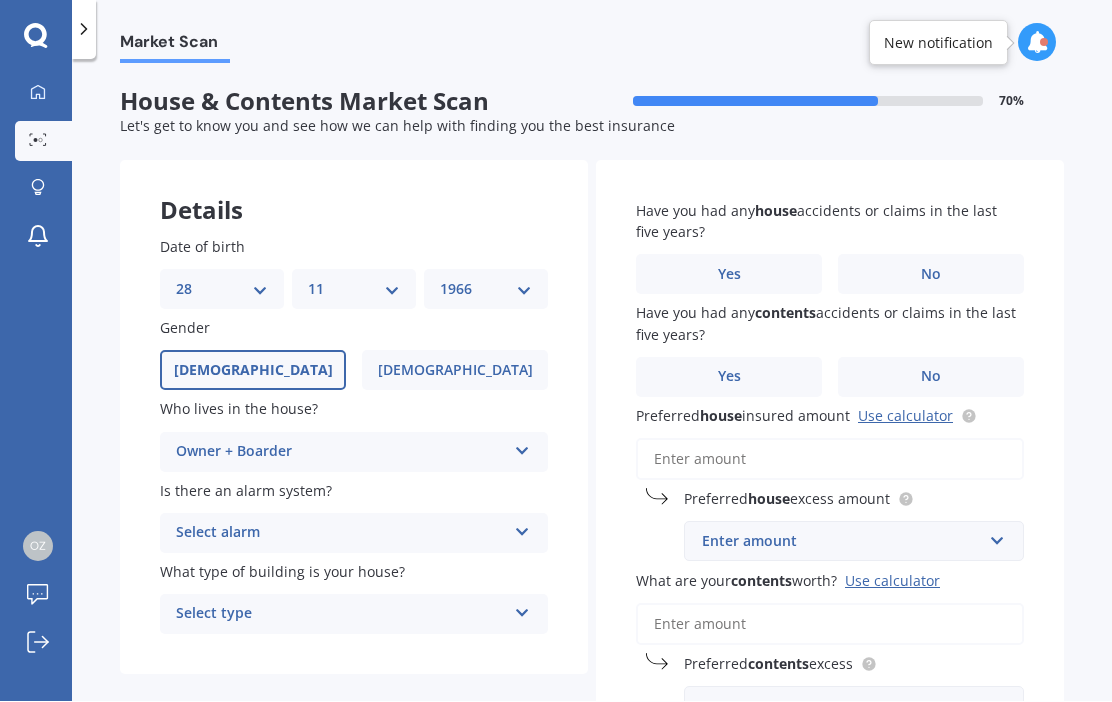 click at bounding box center (522, 529) 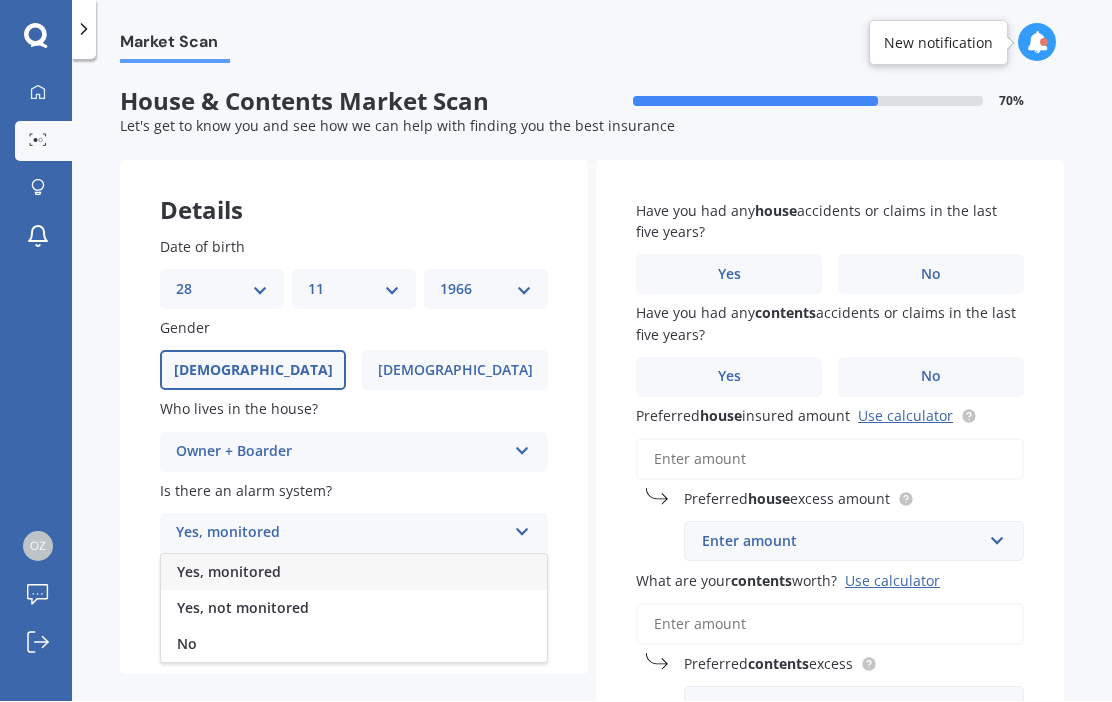 click on "No" at bounding box center (354, 645) 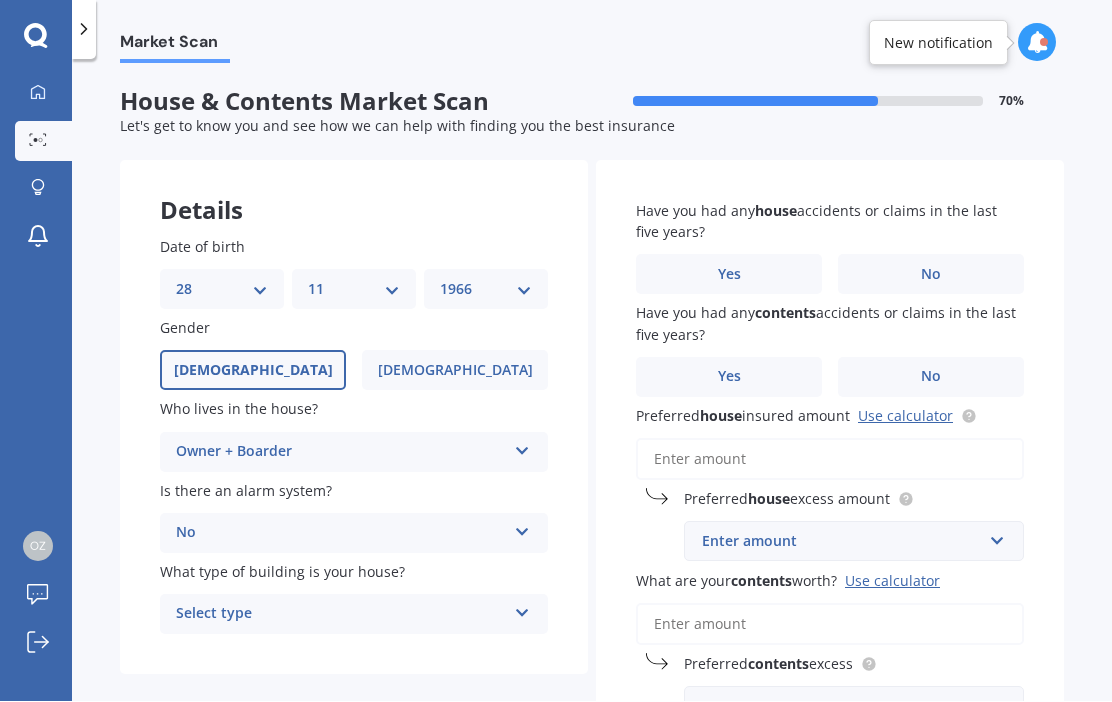 click at bounding box center (522, 610) 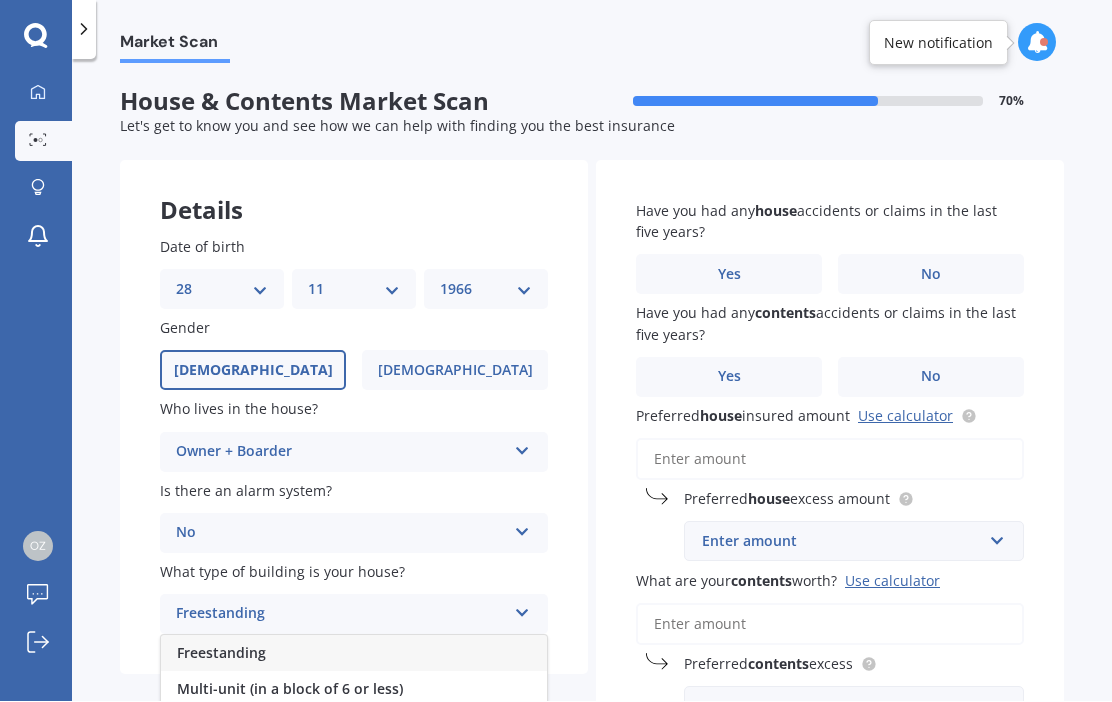 click on "Freestanding" at bounding box center [354, 654] 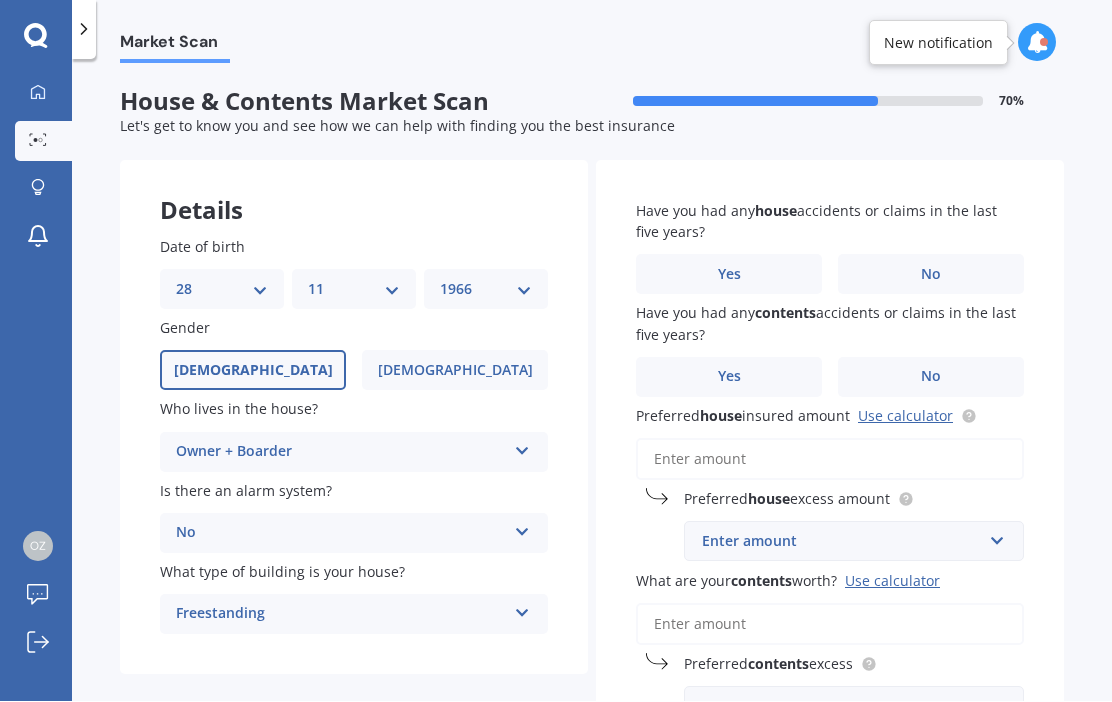click on "Yes" at bounding box center [729, 275] 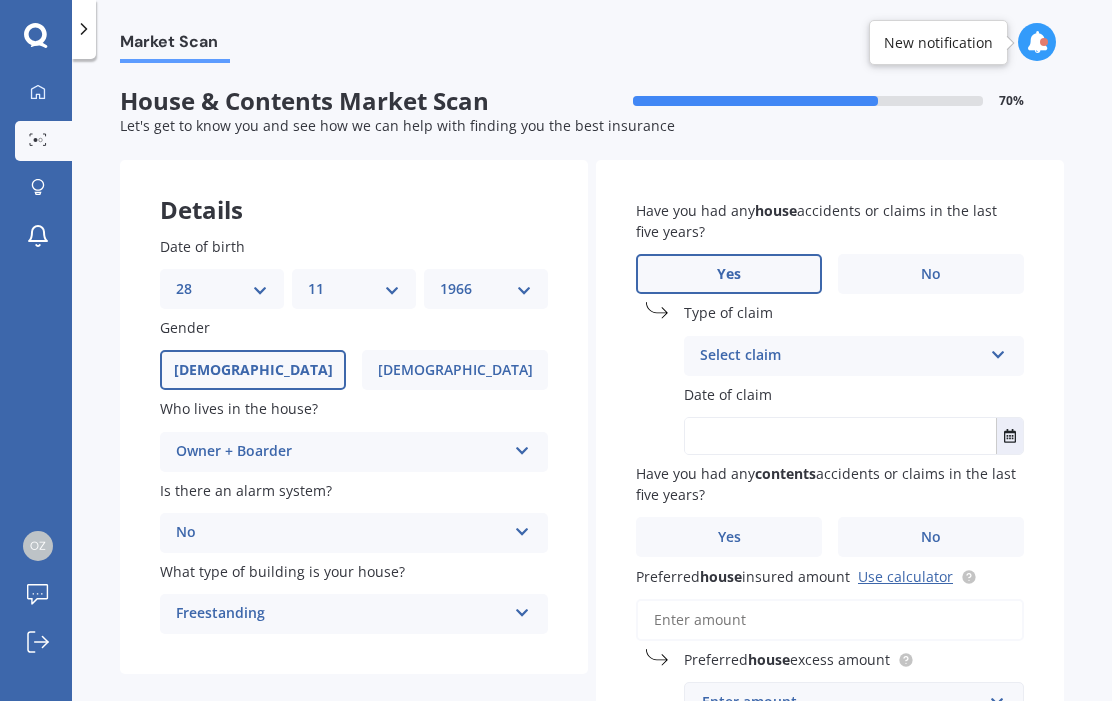 click at bounding box center (998, 352) 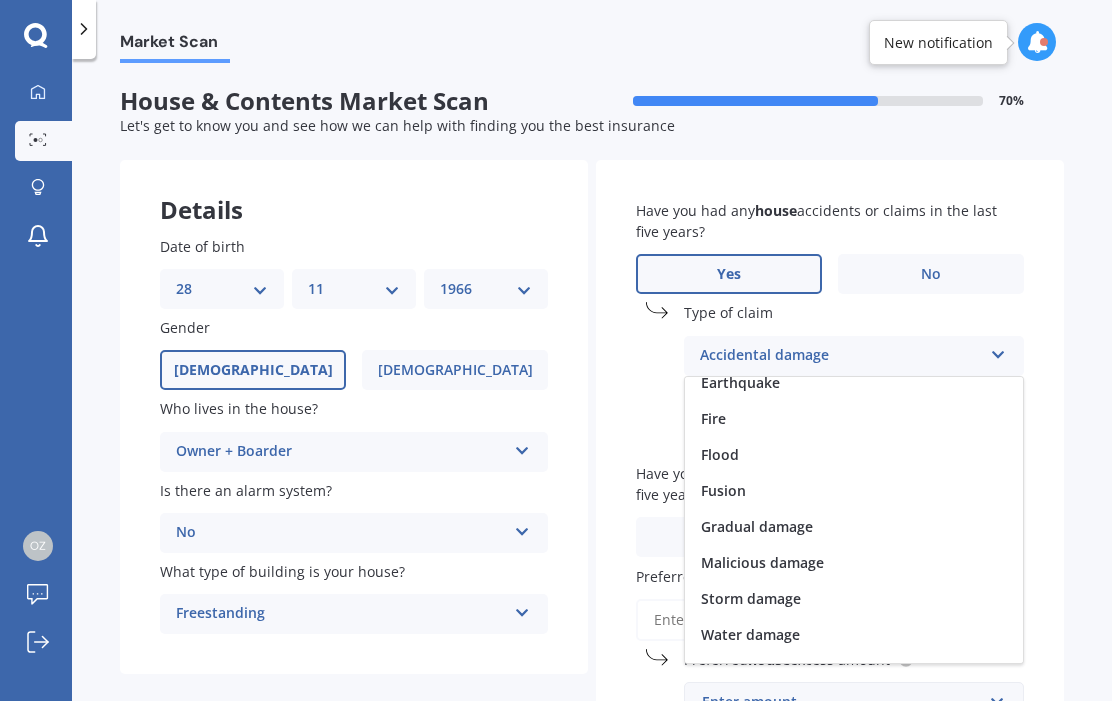 scroll, scrollTop: 123, scrollLeft: 0, axis: vertical 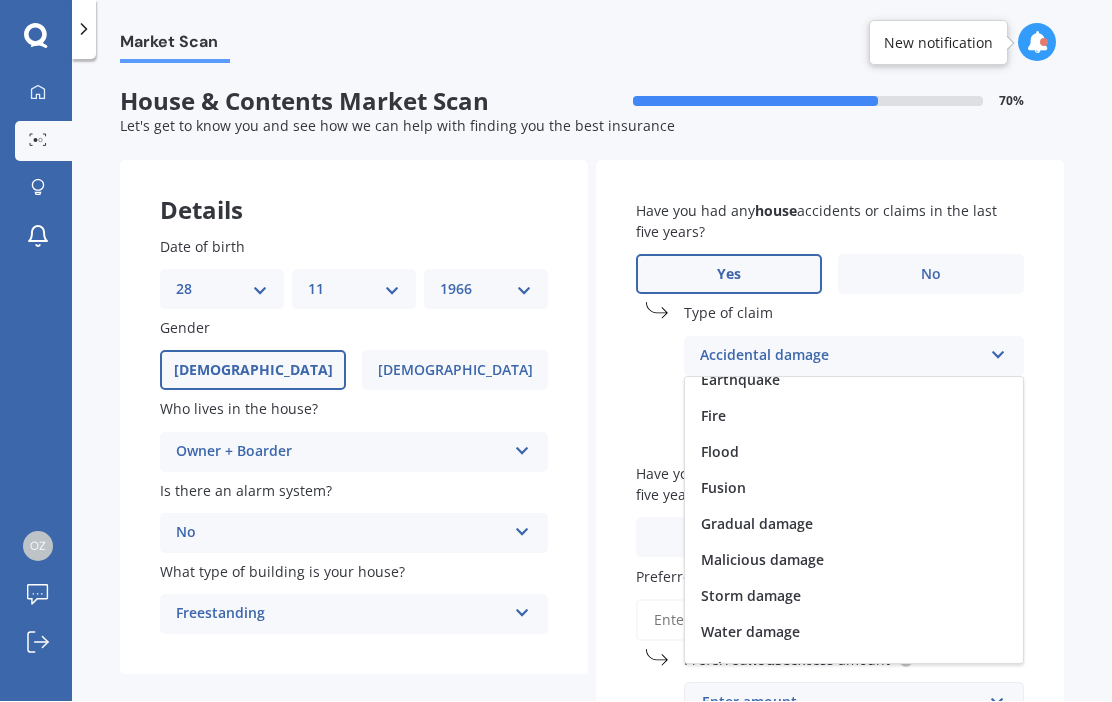 click on "Malicious damage" at bounding box center (762, 560) 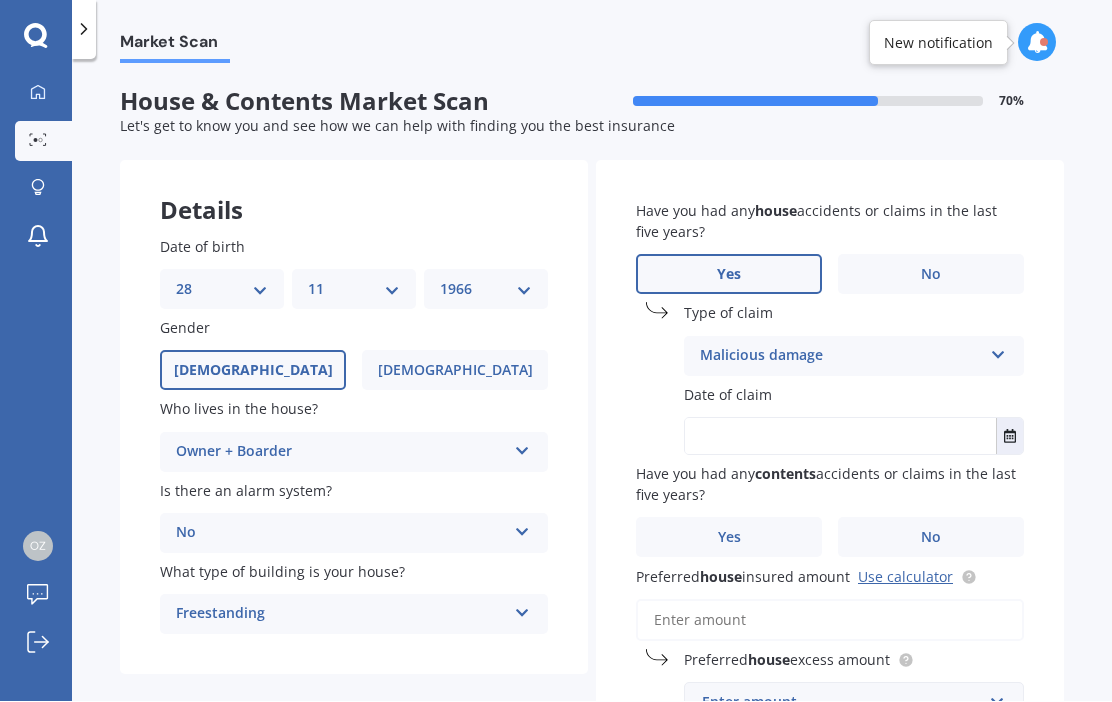 click at bounding box center (840, 437) 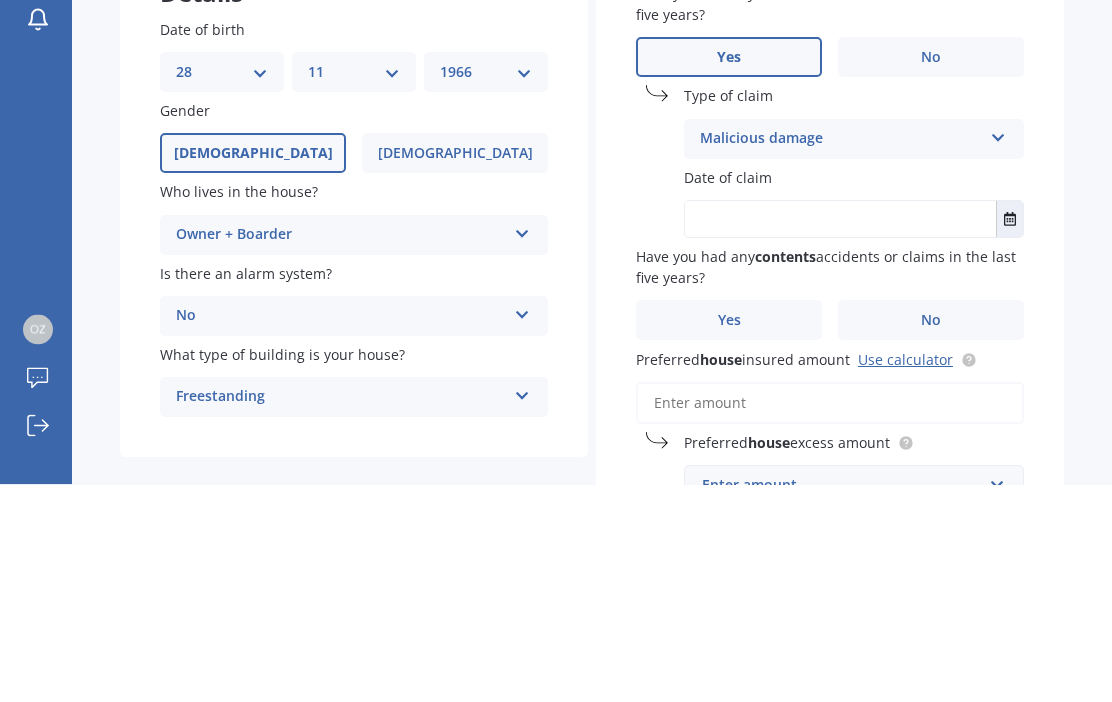 click at bounding box center [1009, 437] 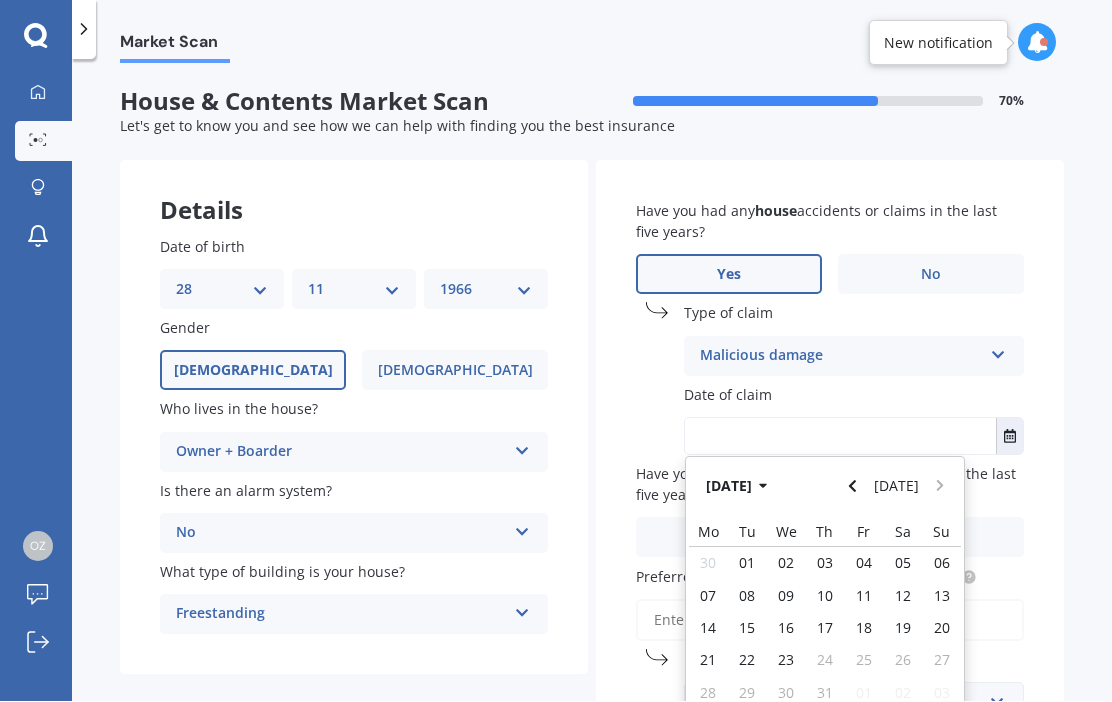 click 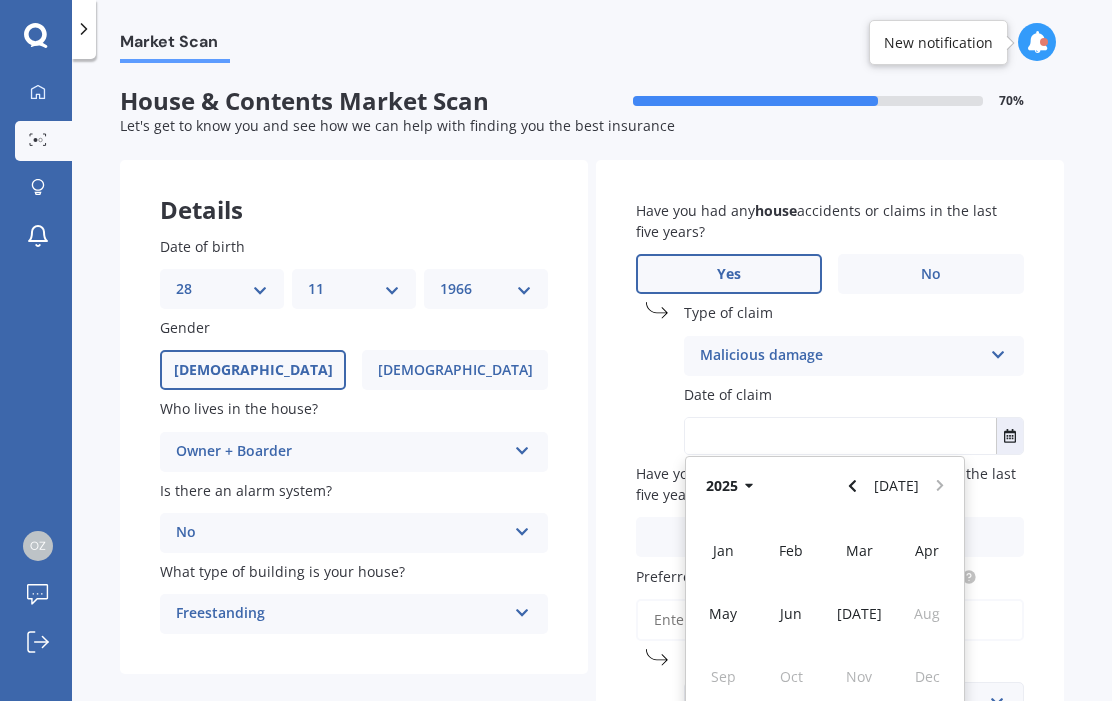 click on "Feb" at bounding box center (791, 551) 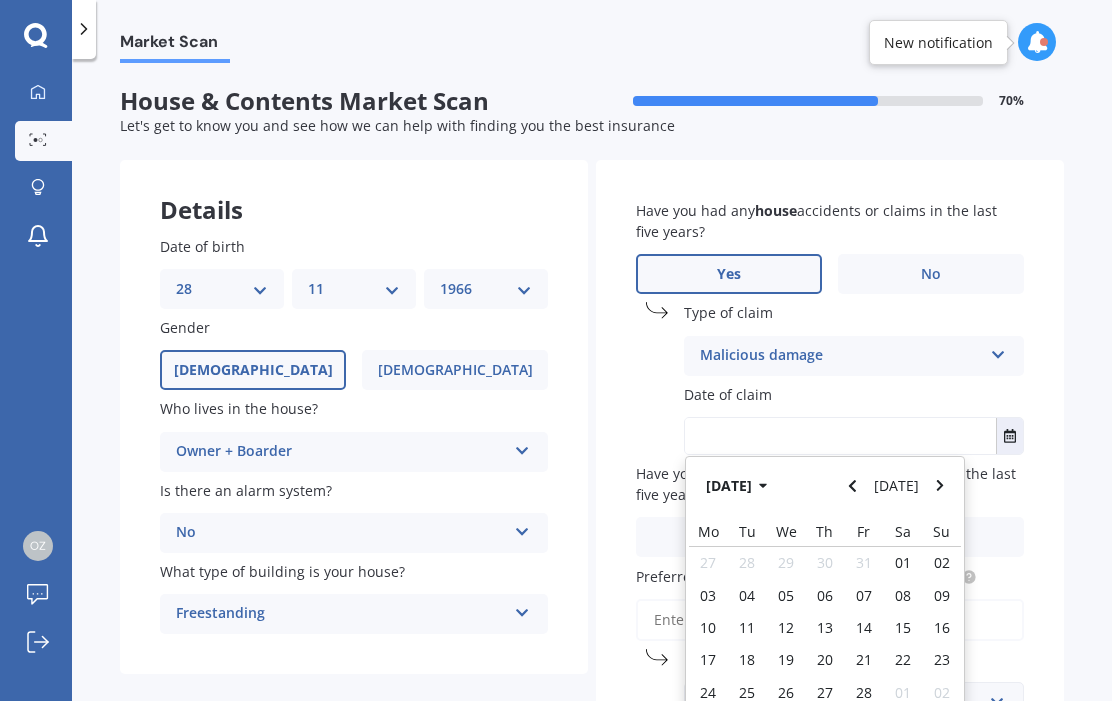 click on "28" at bounding box center [863, 693] 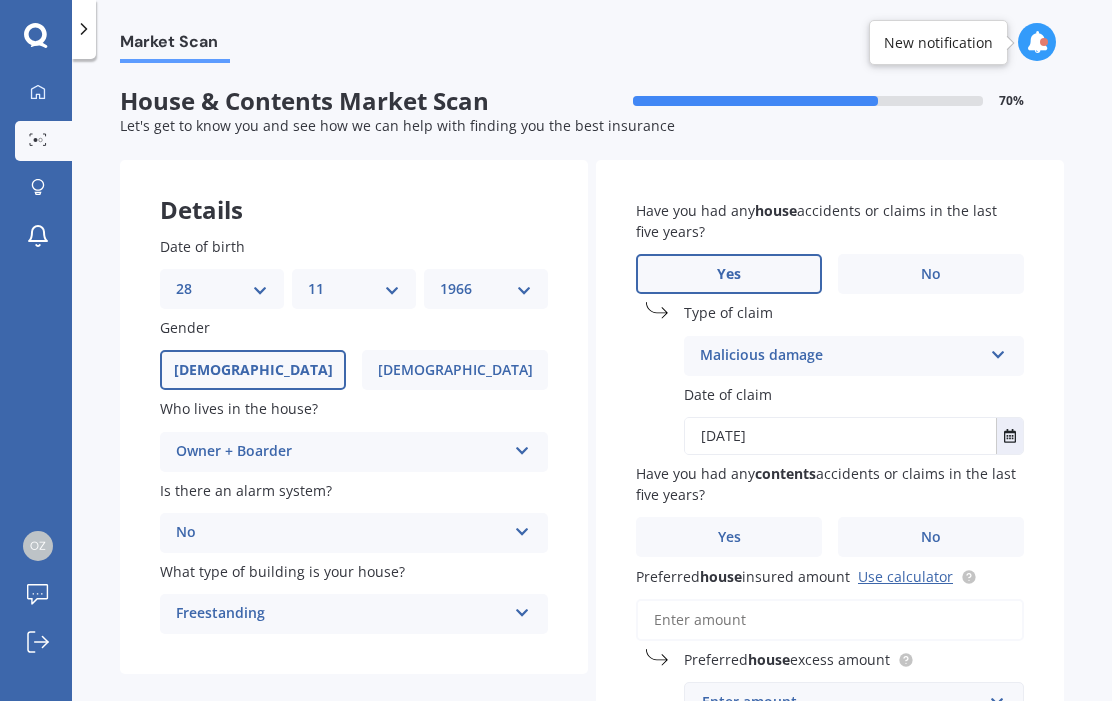 click on "No" at bounding box center [931, 538] 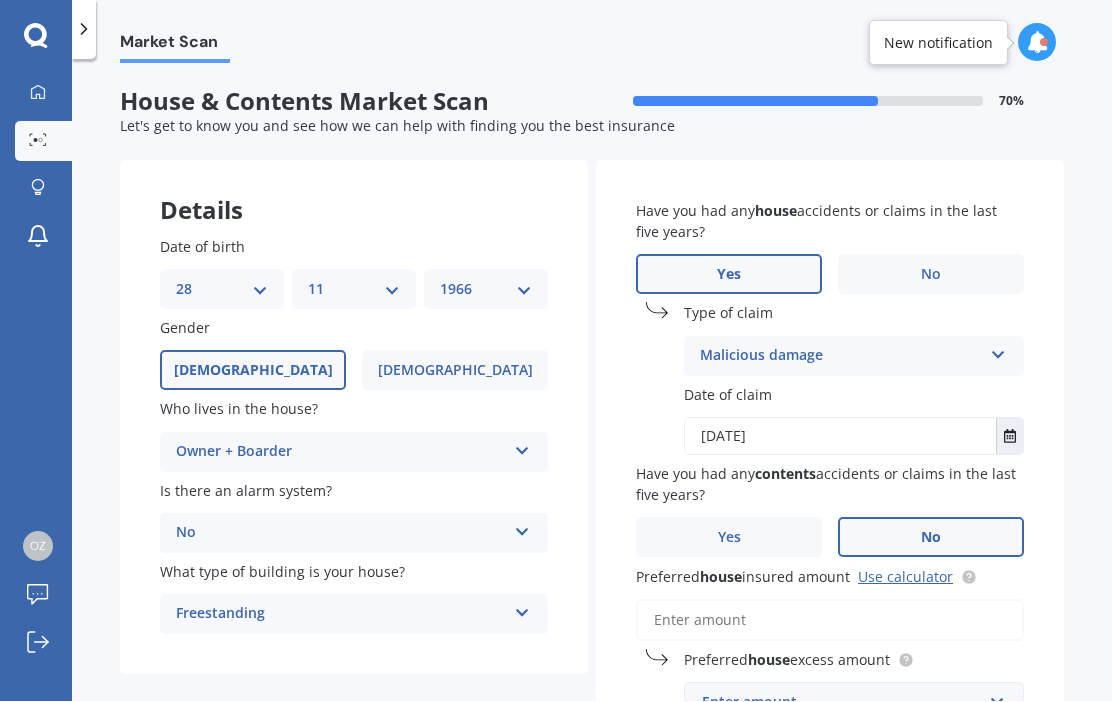 click on "Preferred  house  insured amount Use calculator" at bounding box center [830, 621] 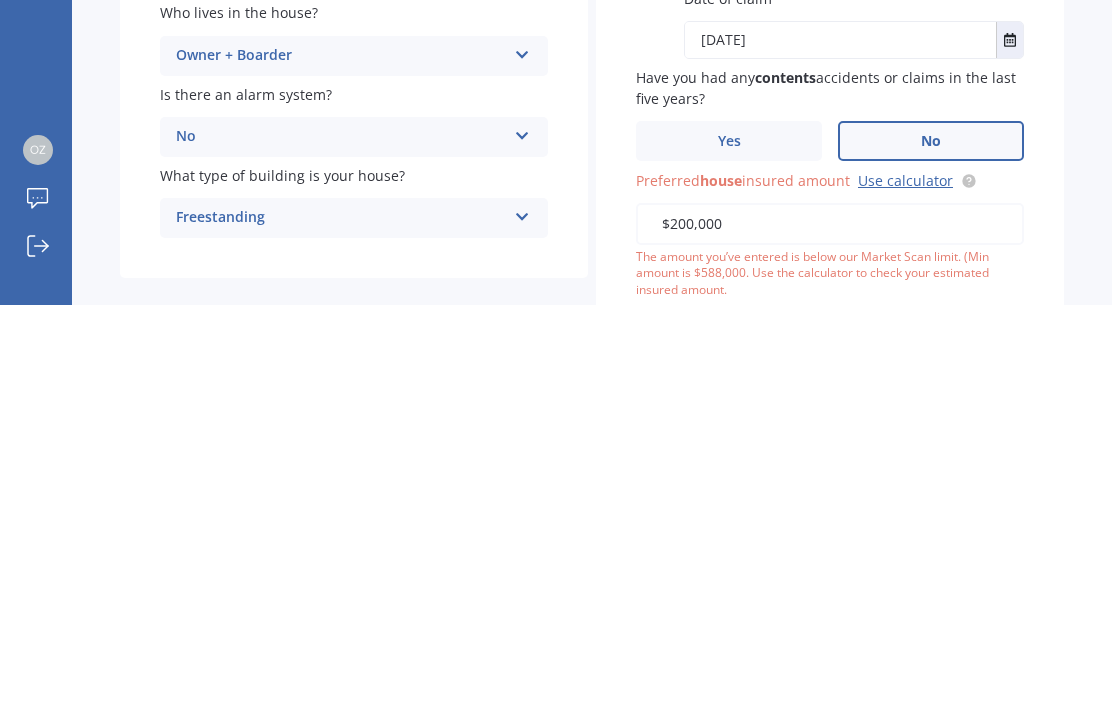 type on "$2,000,000" 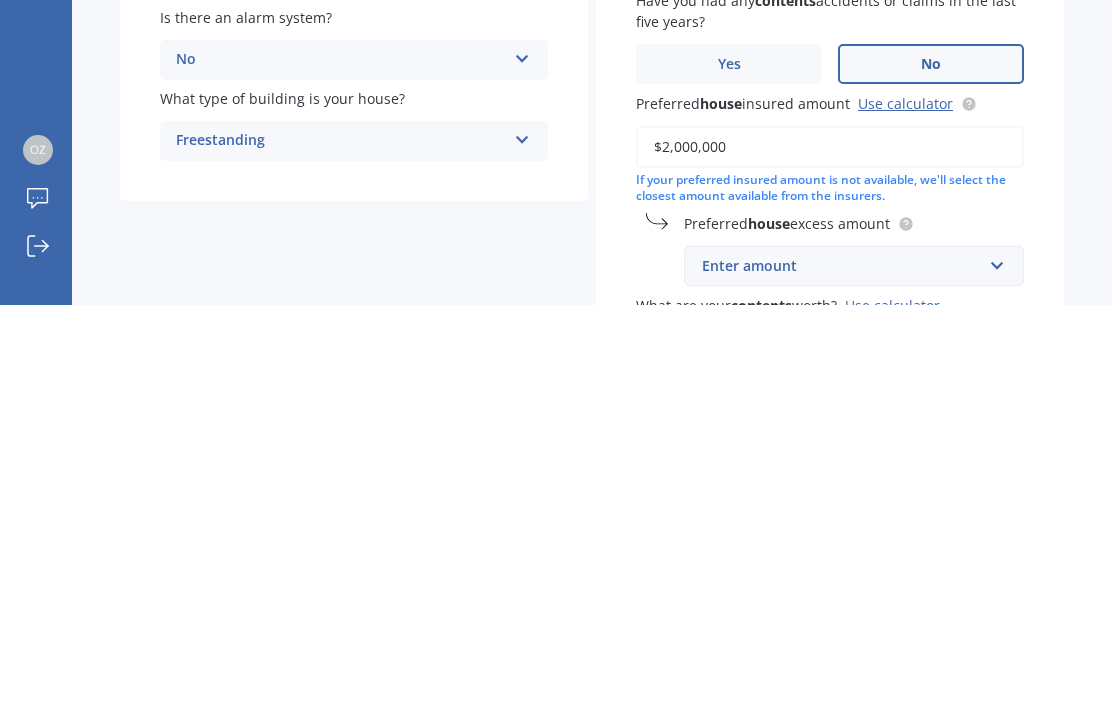 scroll, scrollTop: 77, scrollLeft: 0, axis: vertical 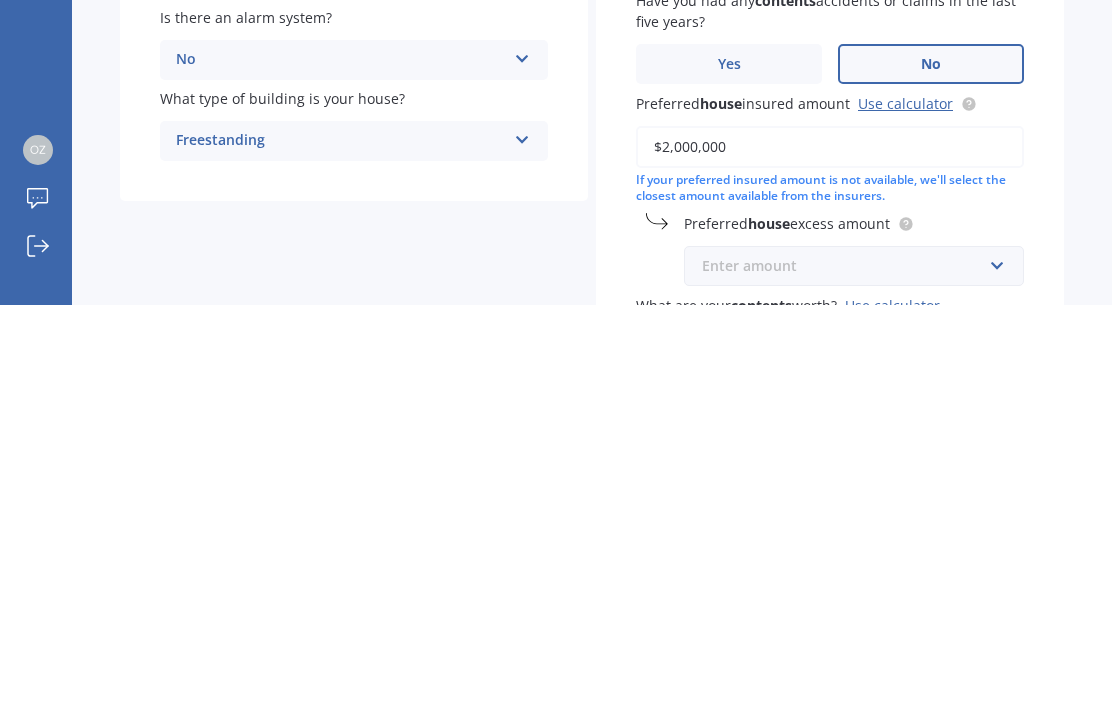 click at bounding box center (847, 663) 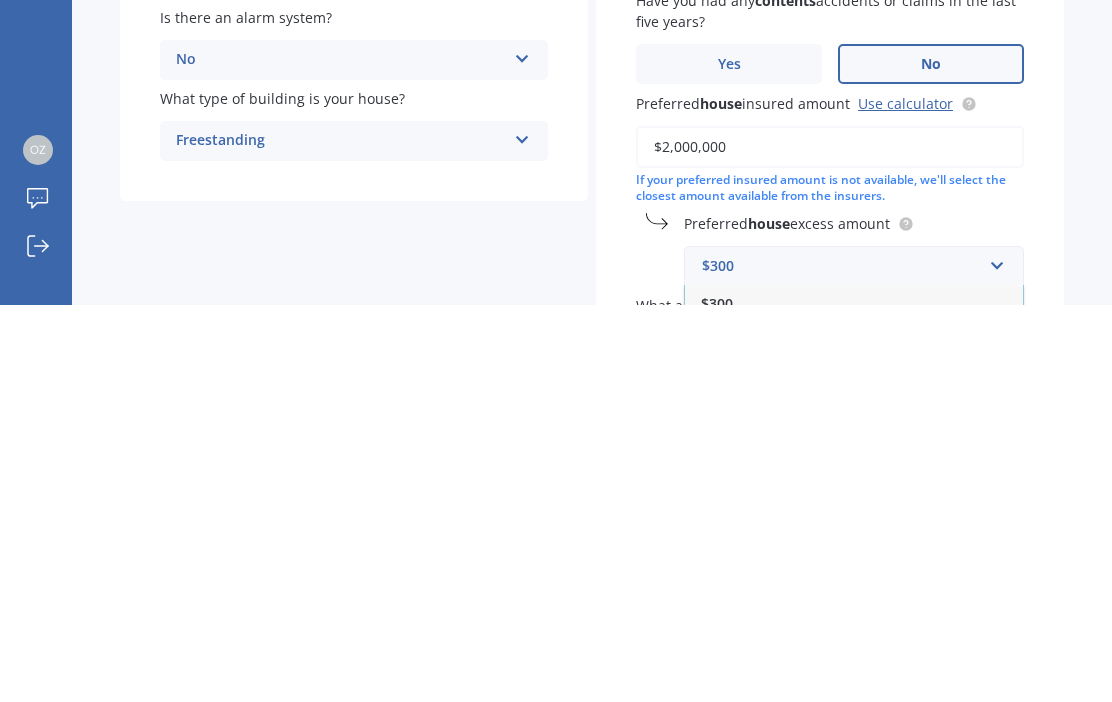 click on "$400" at bounding box center [854, 737] 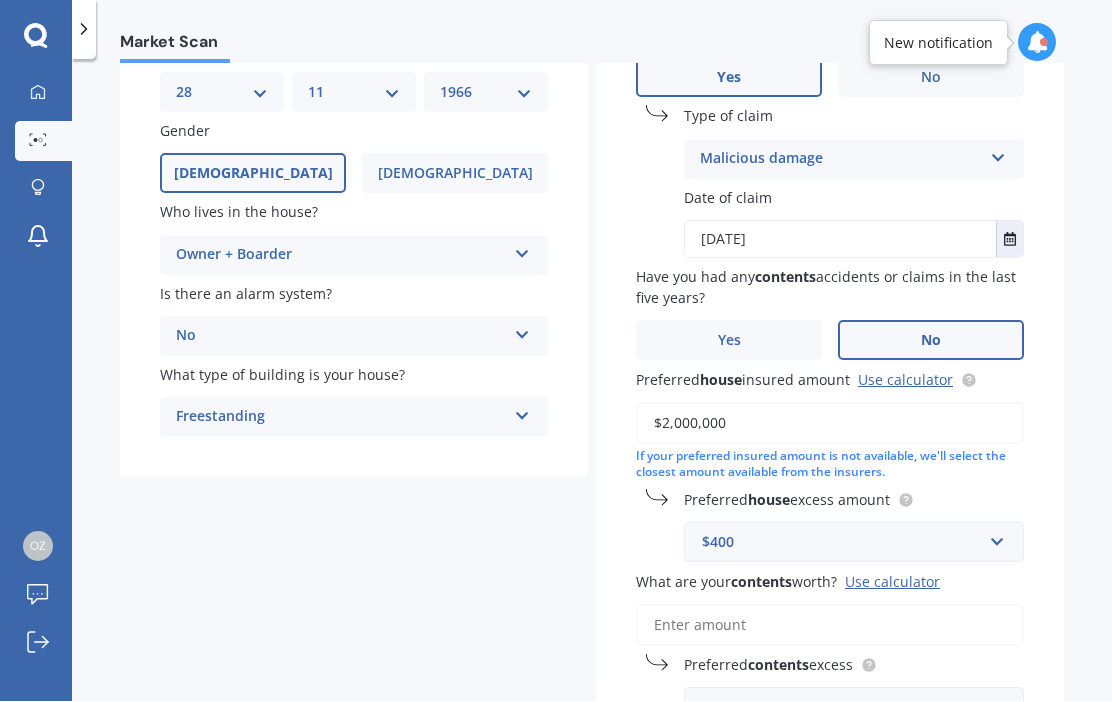 scroll, scrollTop: 198, scrollLeft: 0, axis: vertical 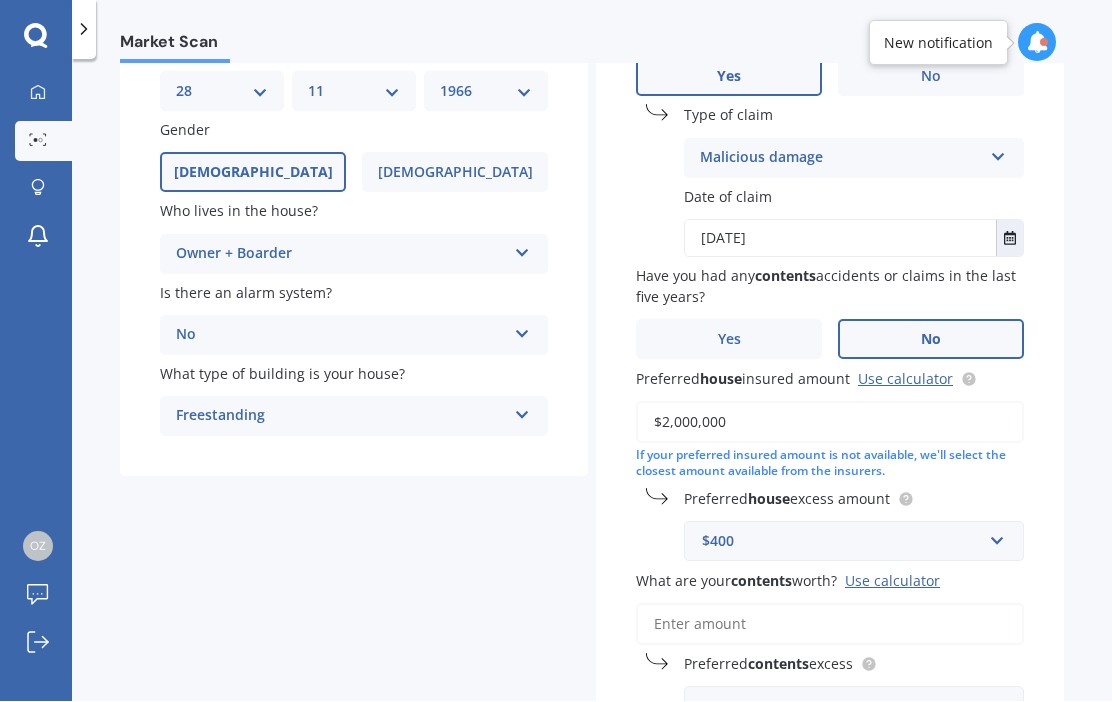 click on "What are your  contents  worth? Use calculator" at bounding box center [830, 625] 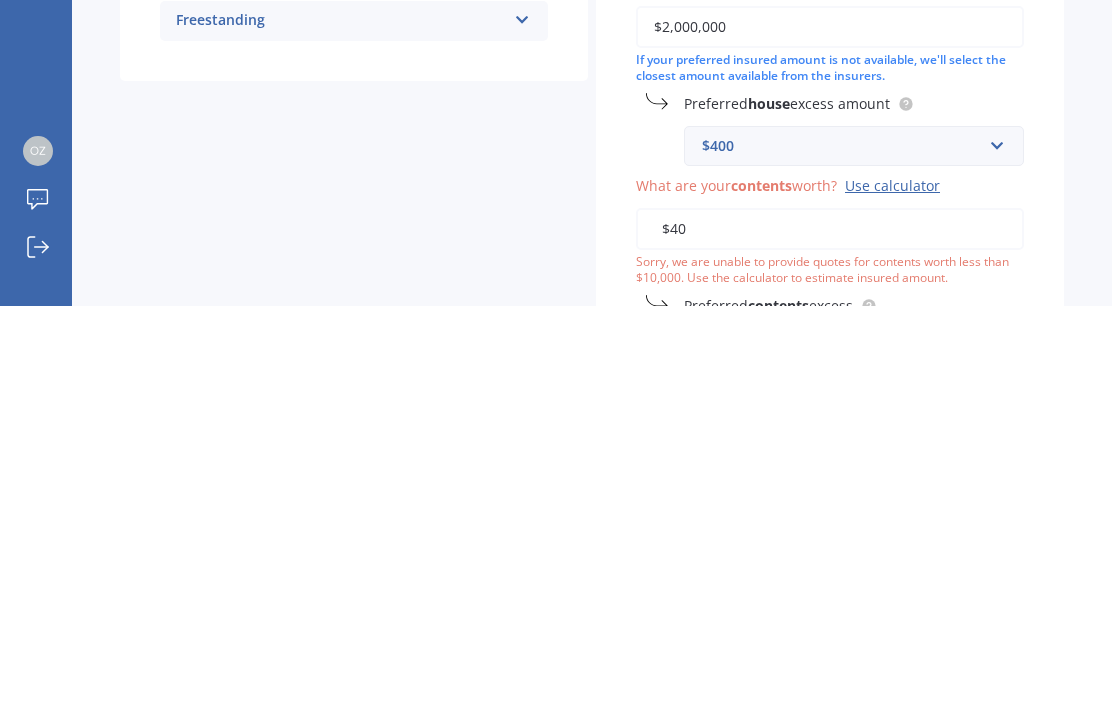 type on "$4" 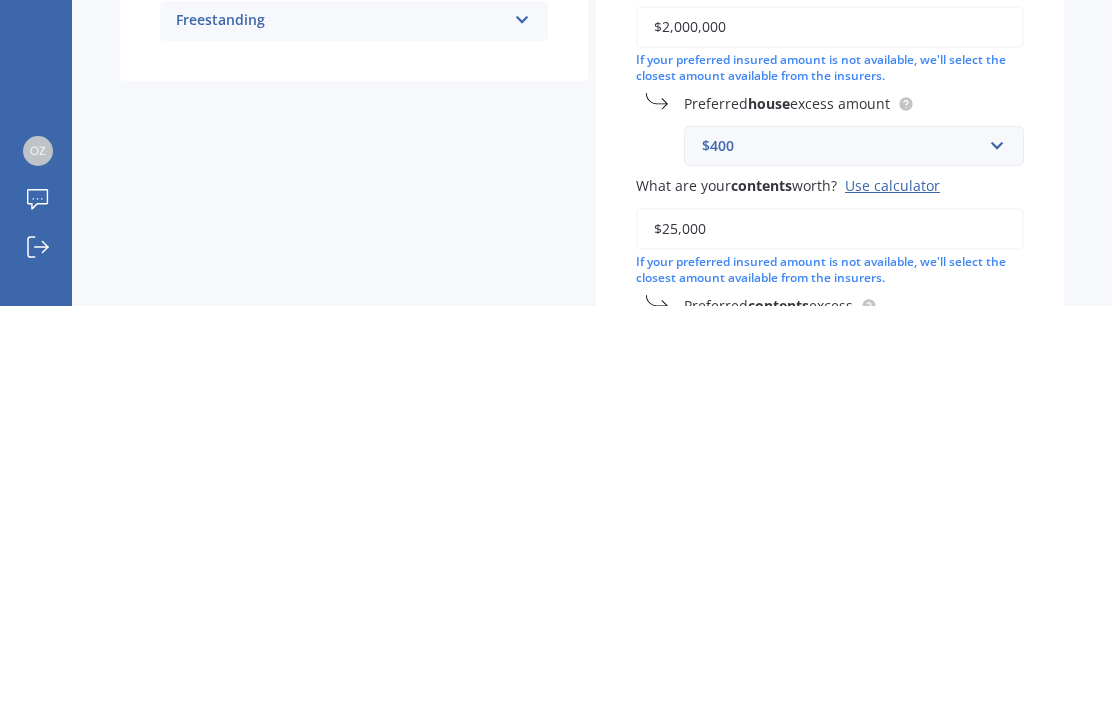 type on "$250,000" 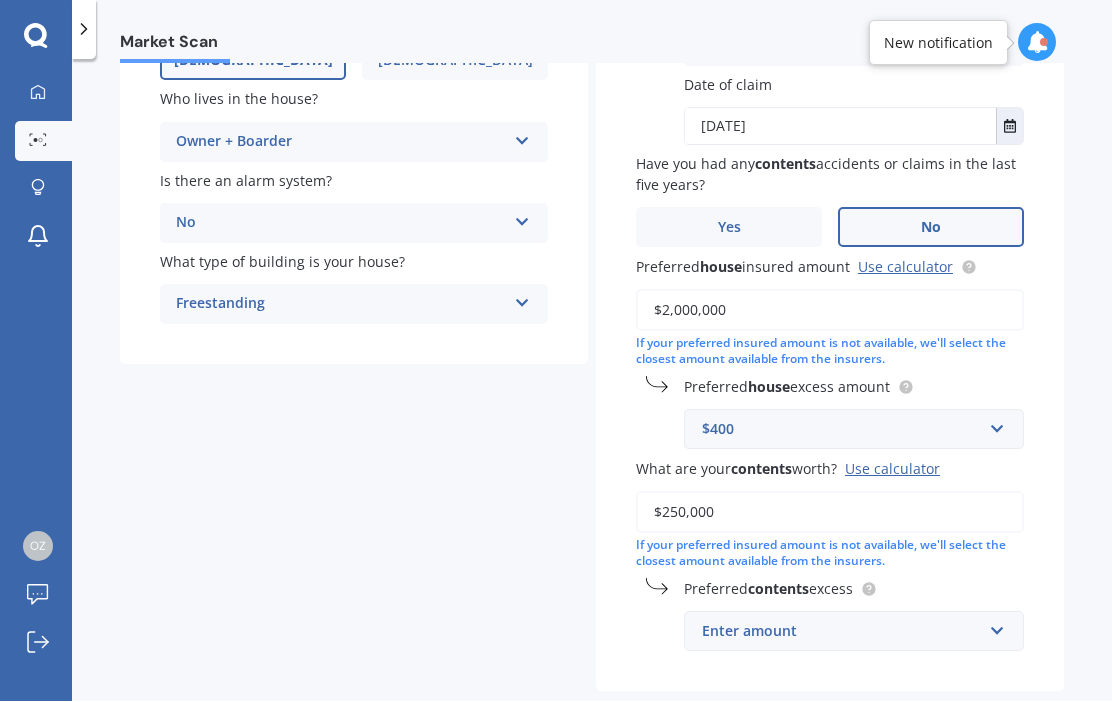 scroll, scrollTop: 308, scrollLeft: 0, axis: vertical 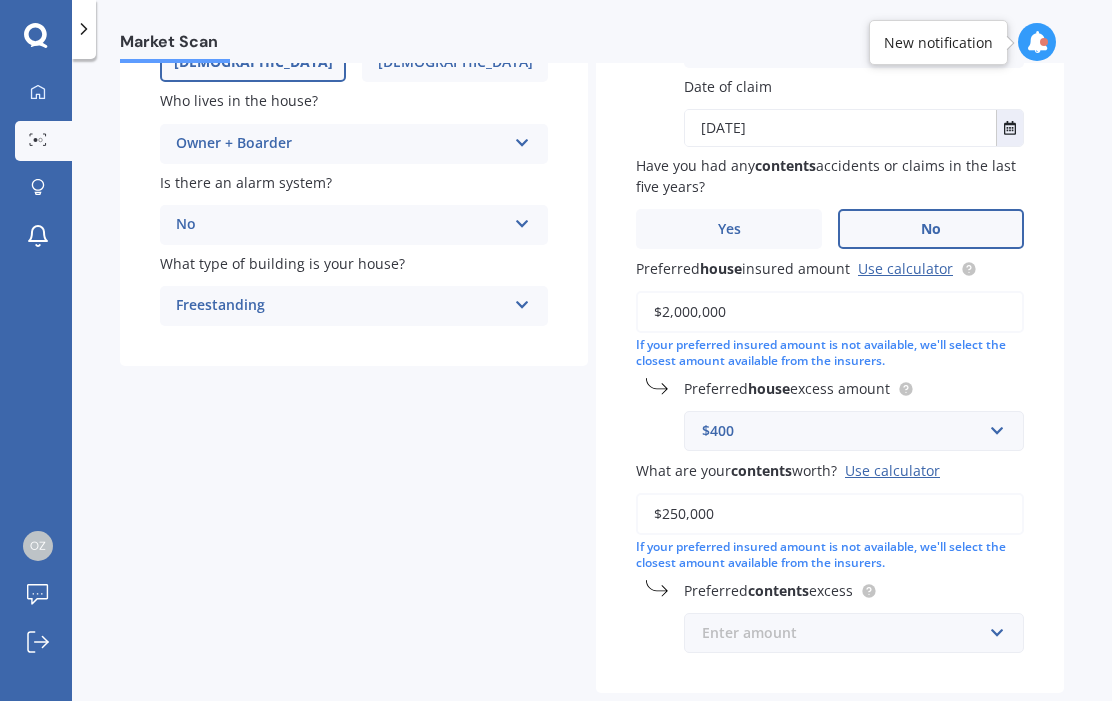 click at bounding box center (847, 634) 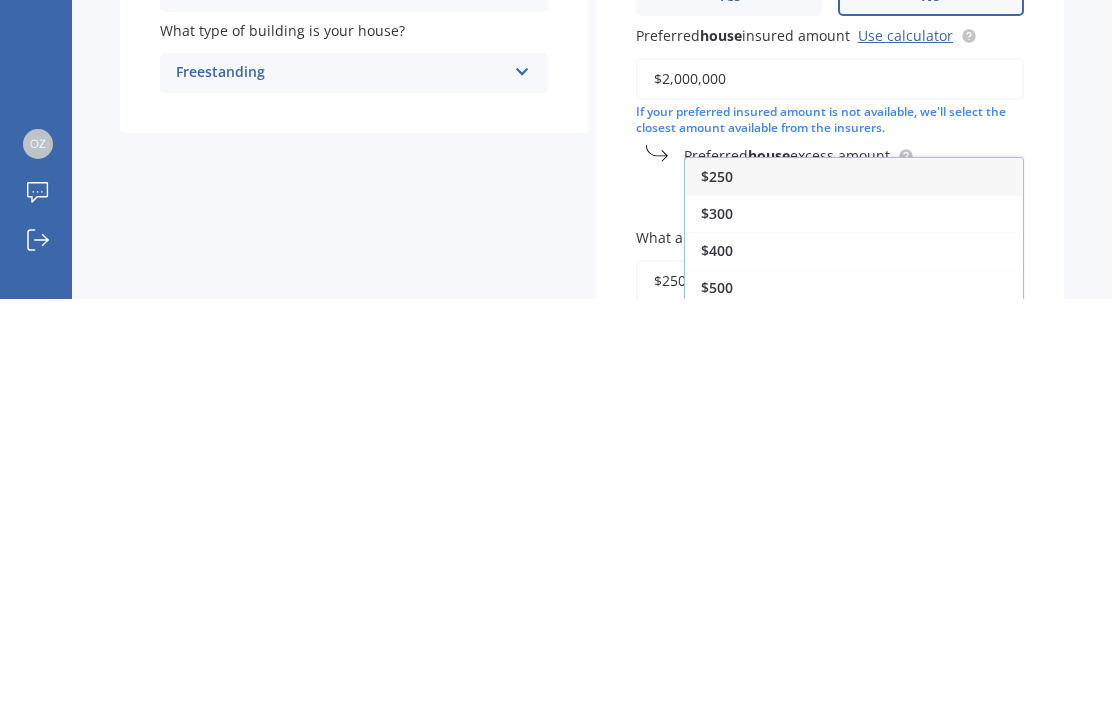 scroll, scrollTop: 139, scrollLeft: 0, axis: vertical 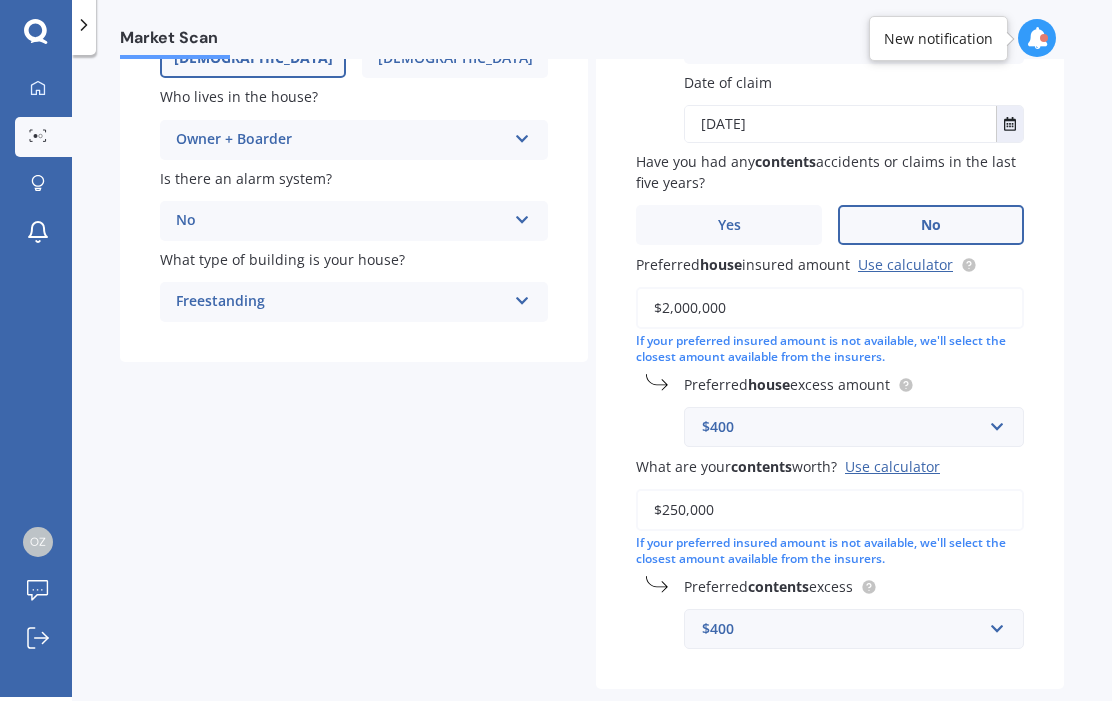 click on "Next" at bounding box center [939, 733] 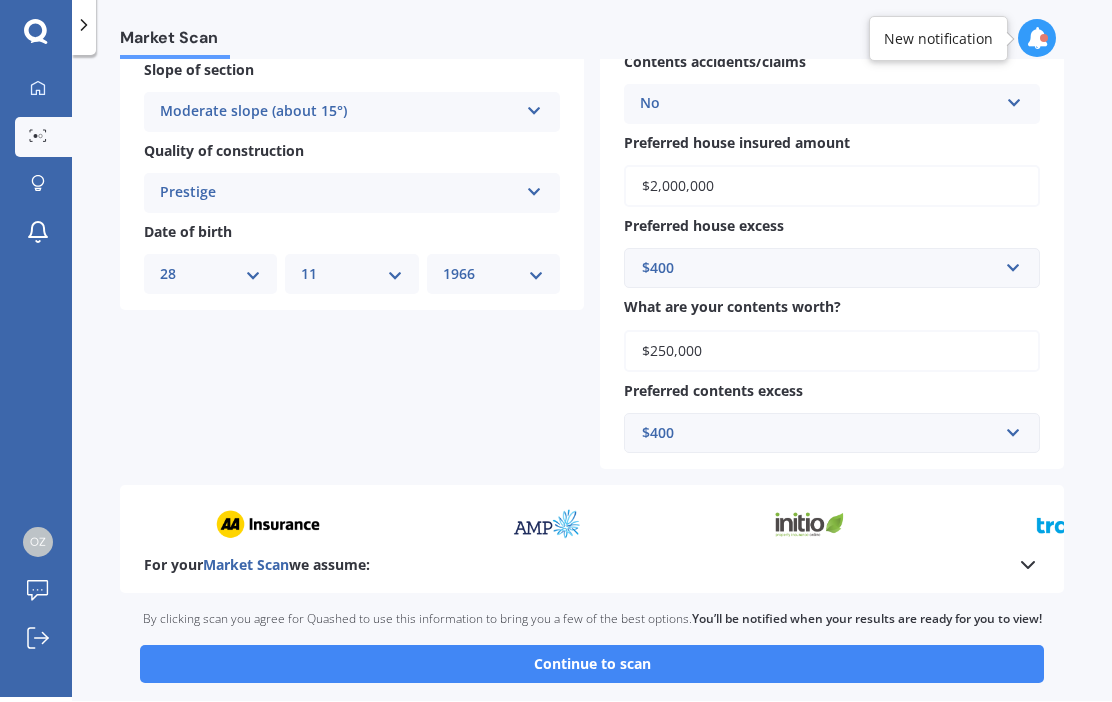 scroll, scrollTop: 687, scrollLeft: 0, axis: vertical 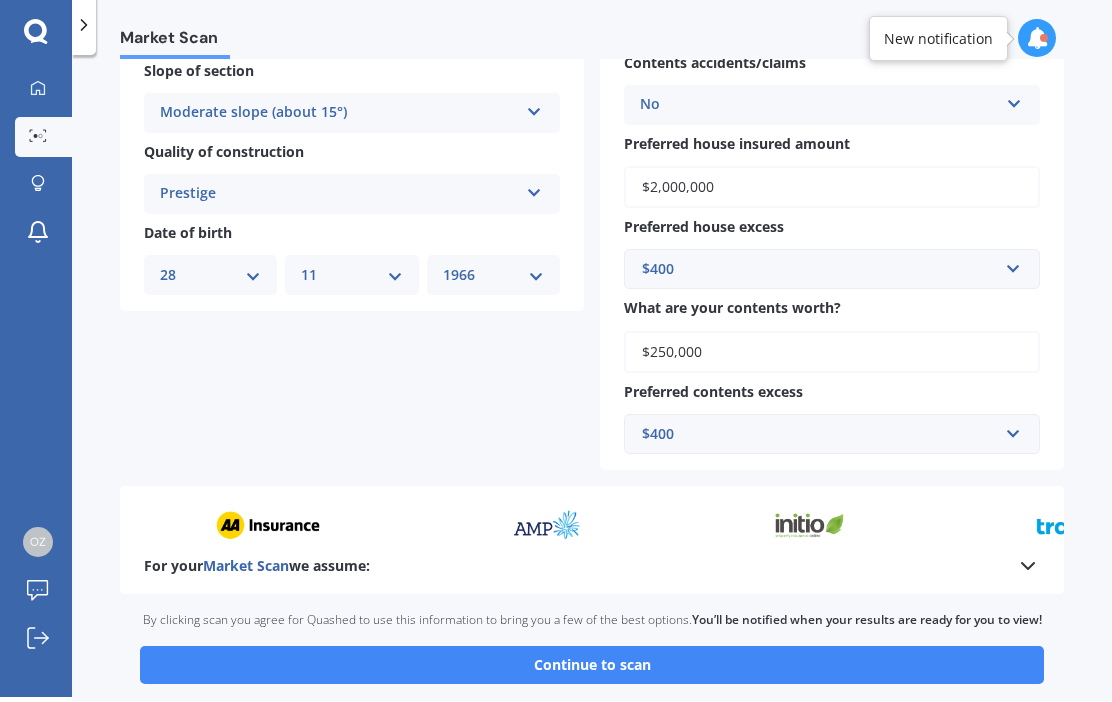 click on "Continue to scan" at bounding box center [592, 666] 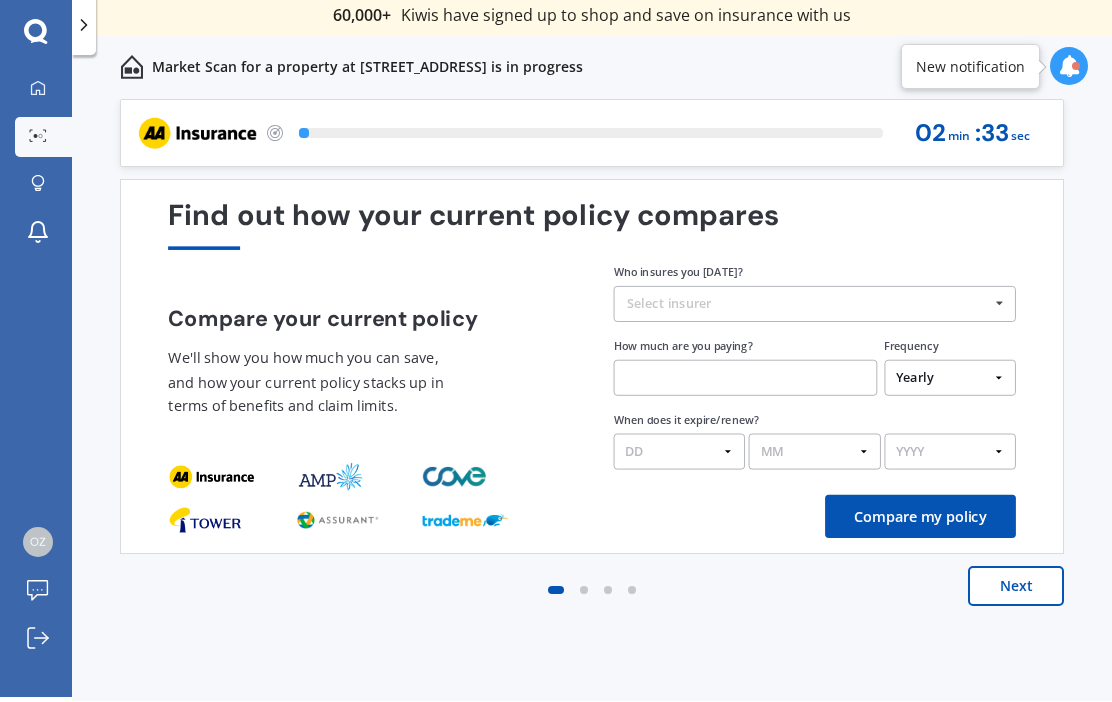 scroll, scrollTop: 0, scrollLeft: 0, axis: both 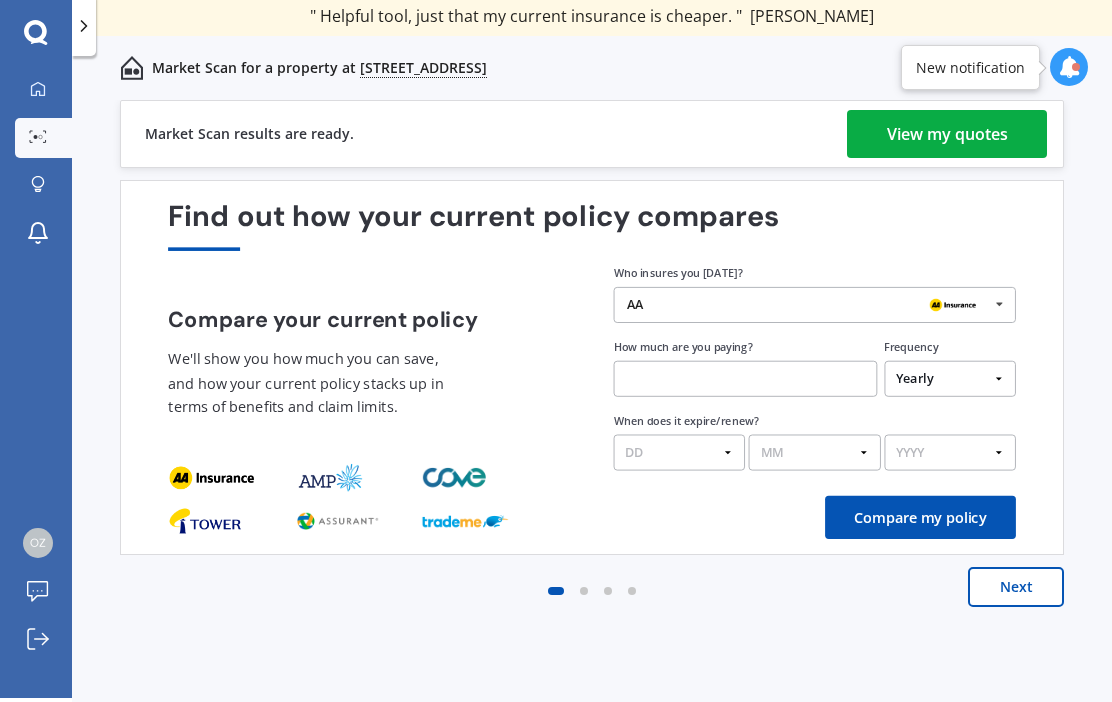 click on "View my quotes" at bounding box center [947, 134] 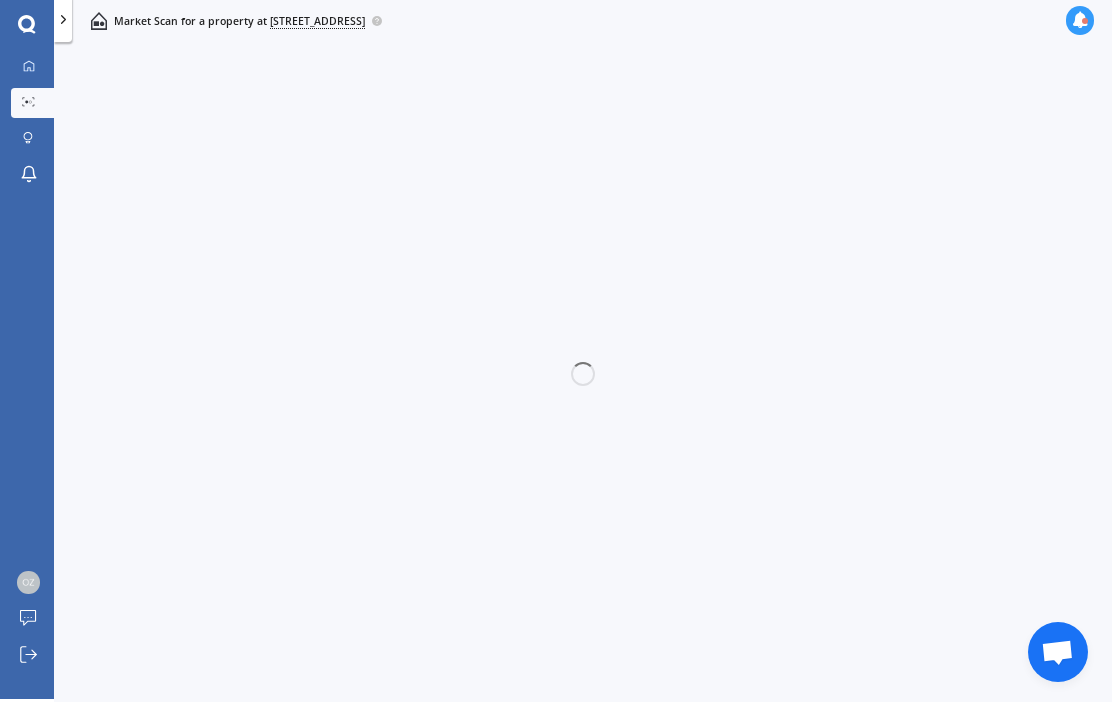 scroll, scrollTop: 4, scrollLeft: 0, axis: vertical 